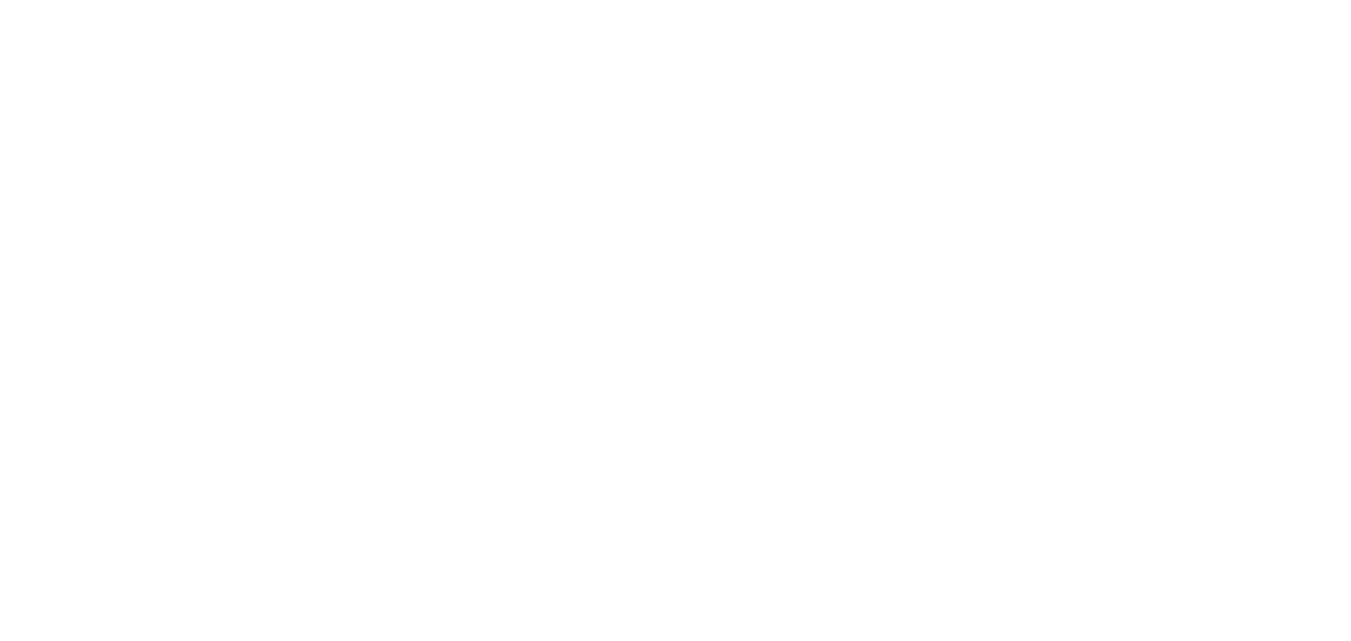 scroll, scrollTop: 0, scrollLeft: 0, axis: both 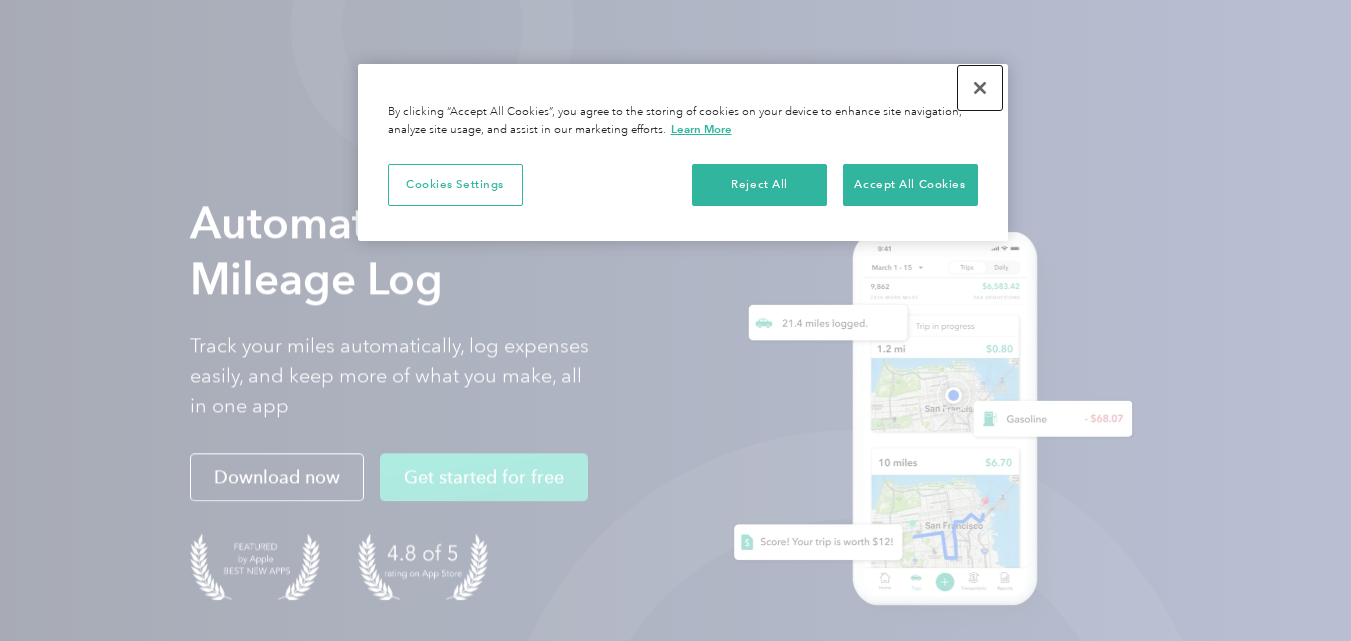 drag, startPoint x: 978, startPoint y: 88, endPoint x: 1099, endPoint y: 222, distance: 180.54639 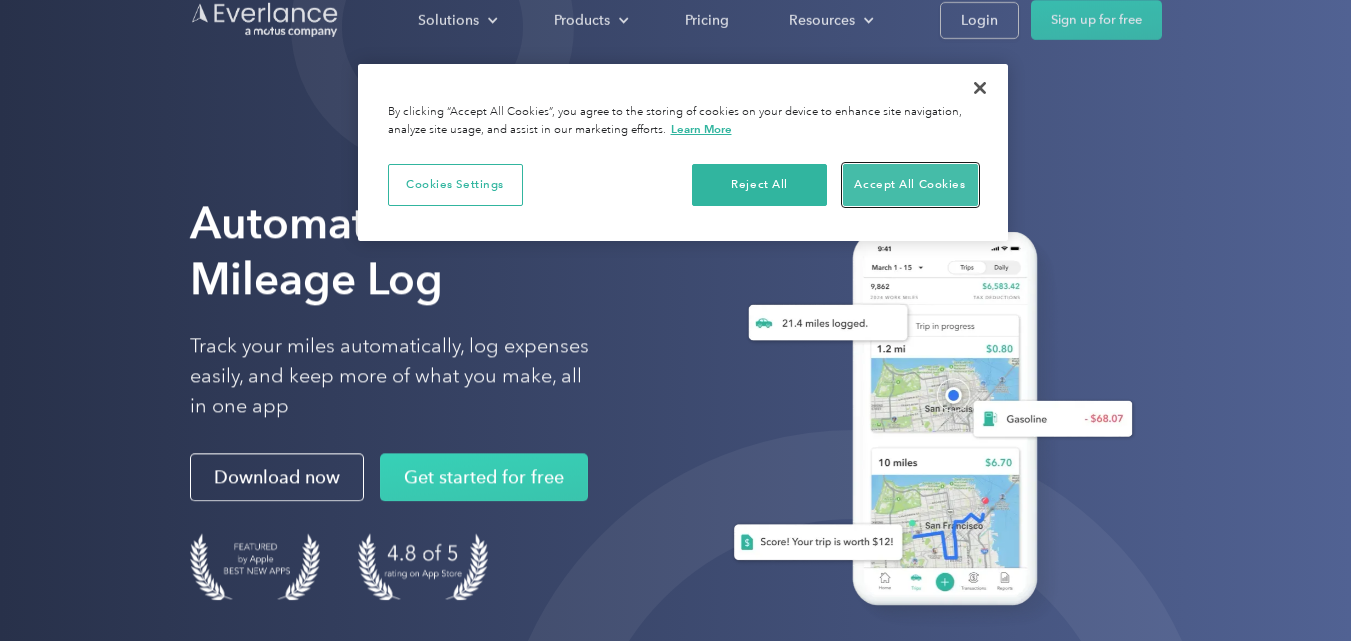 click on "Accept All Cookies" at bounding box center (910, 185) 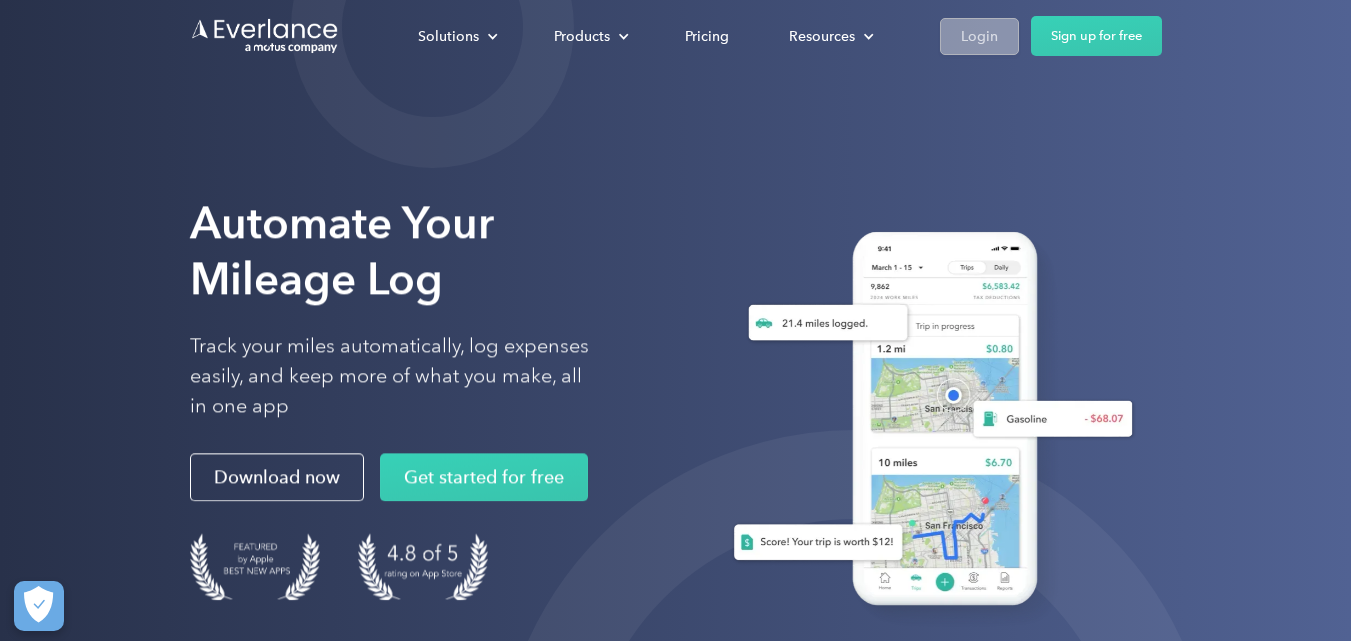 click on "Login" at bounding box center [979, 36] 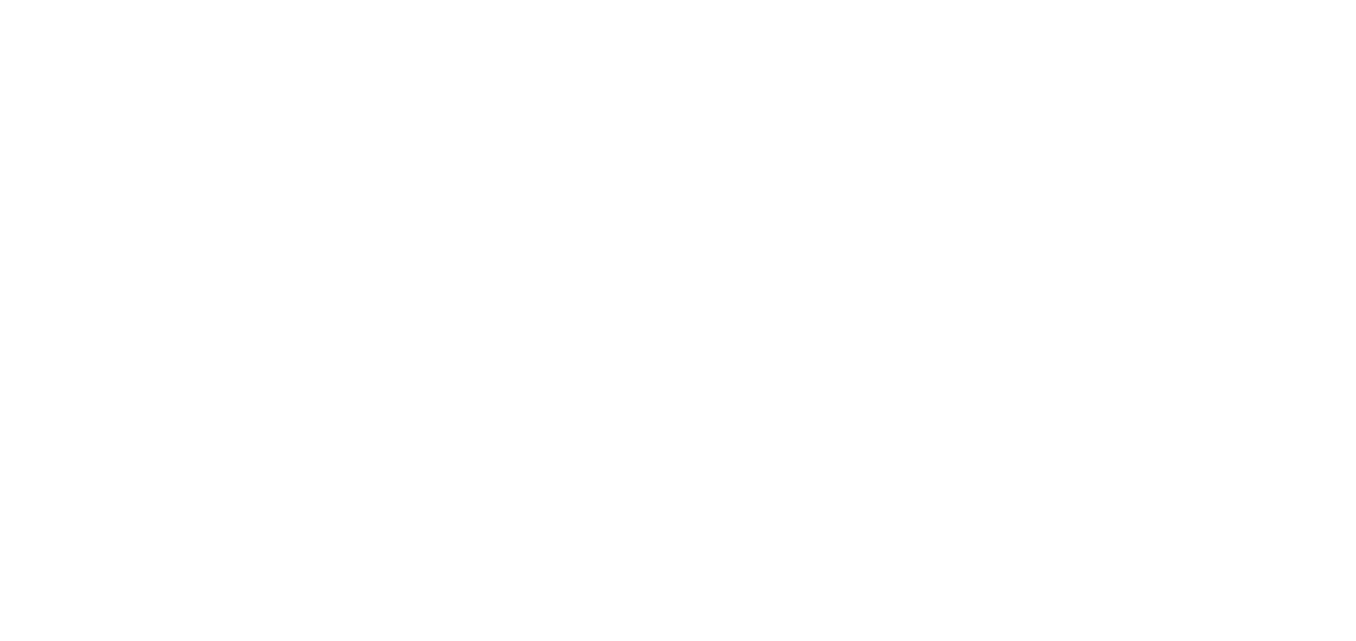 scroll, scrollTop: 0, scrollLeft: 0, axis: both 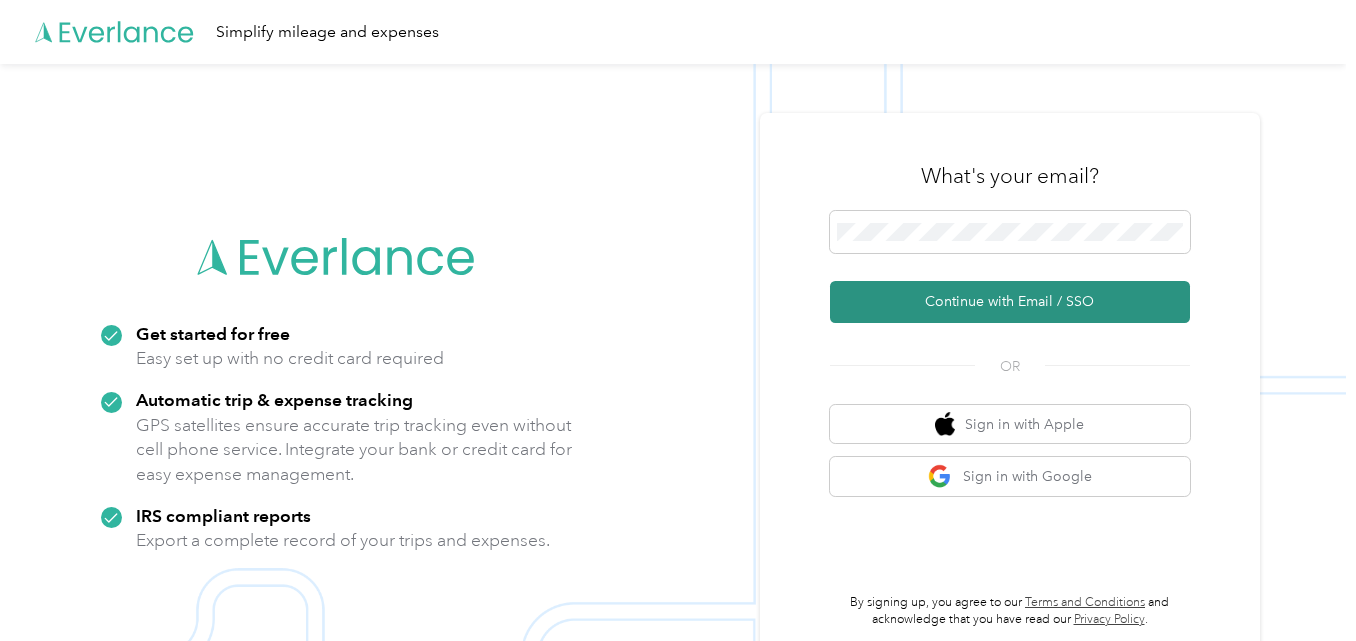 click on "Continue with Email / SSO" at bounding box center [1010, 302] 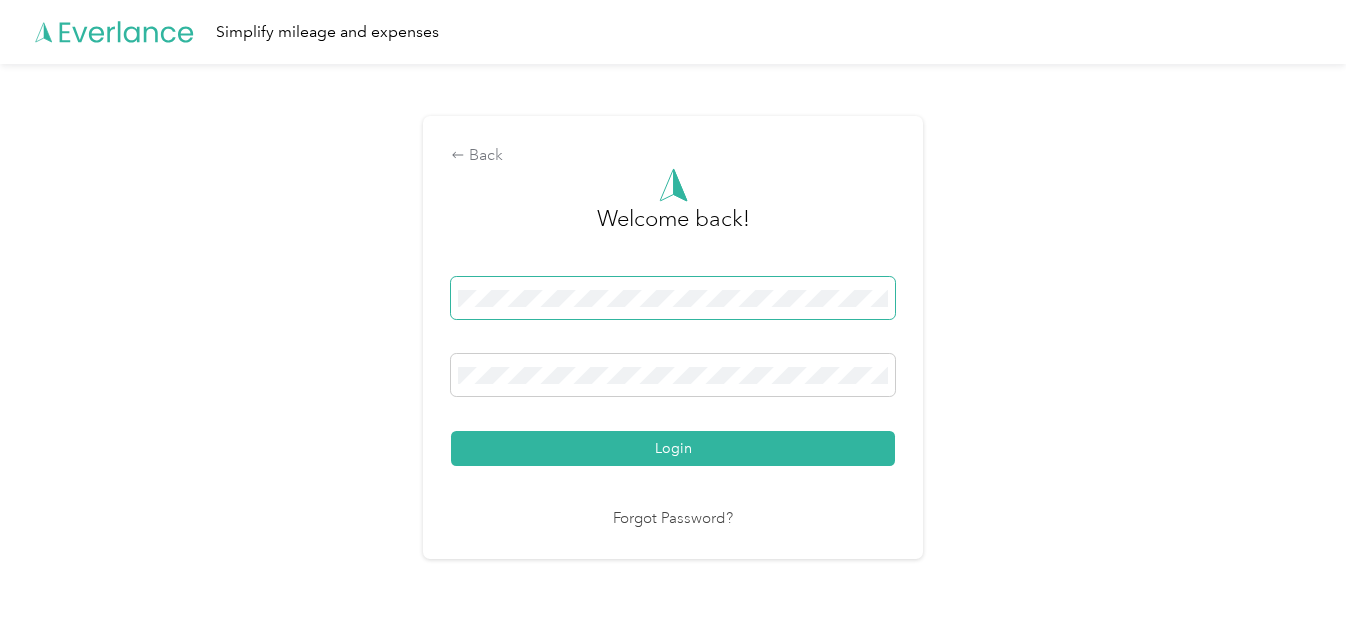 click at bounding box center [673, 298] 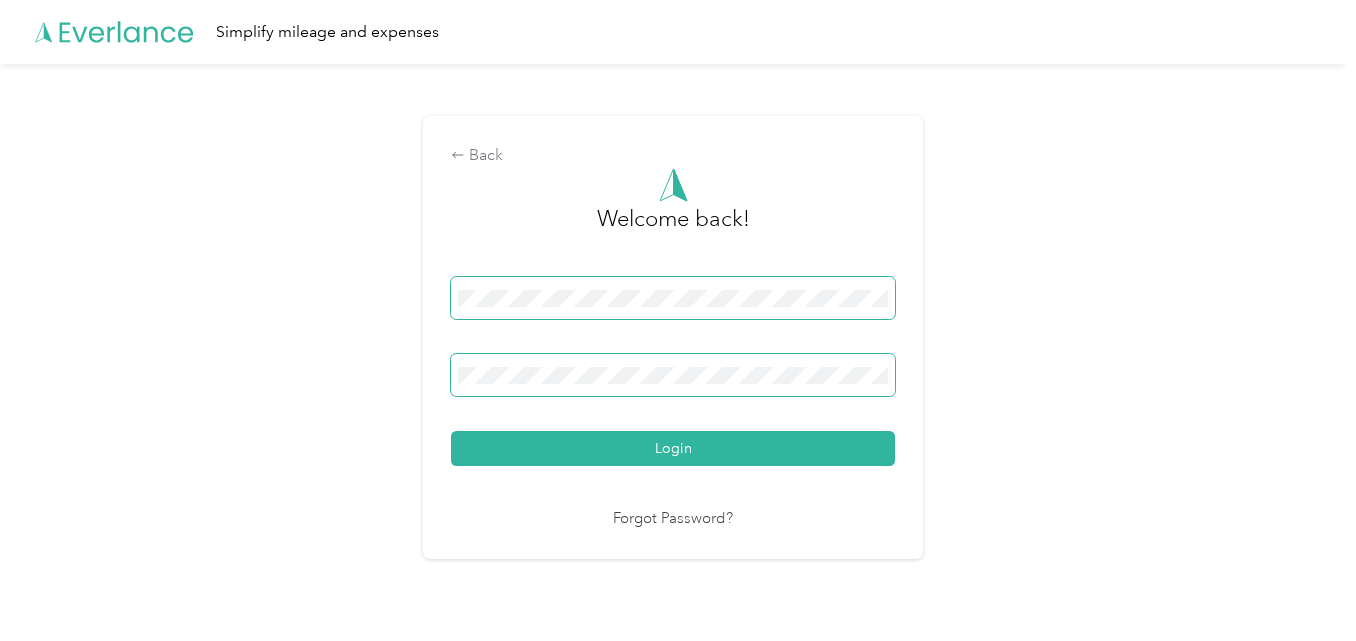 click on "Login" at bounding box center (673, 448) 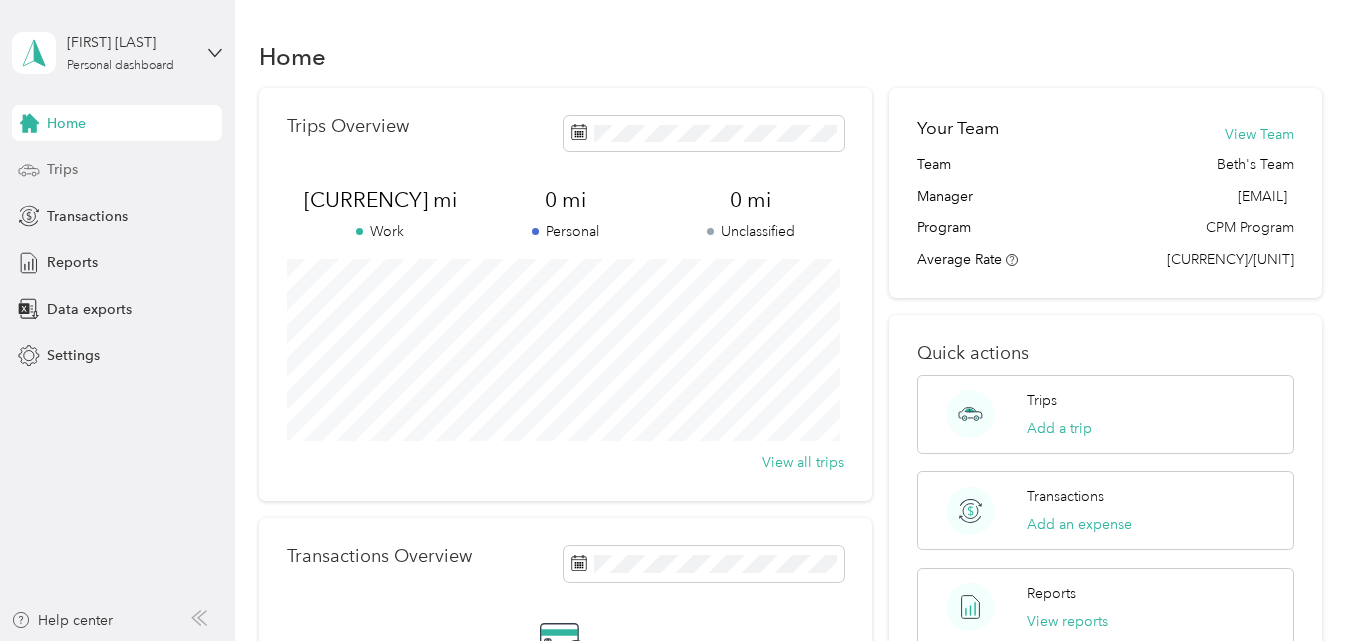 click on "Trips" at bounding box center (62, 169) 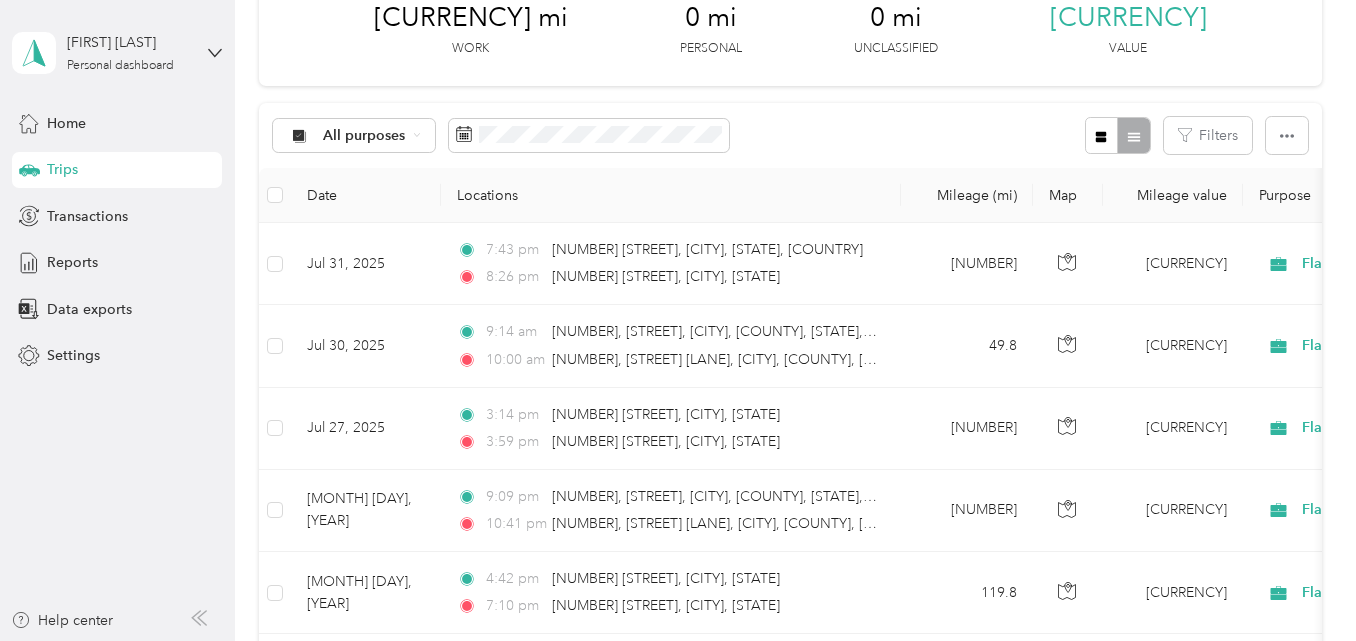 scroll, scrollTop: 0, scrollLeft: 0, axis: both 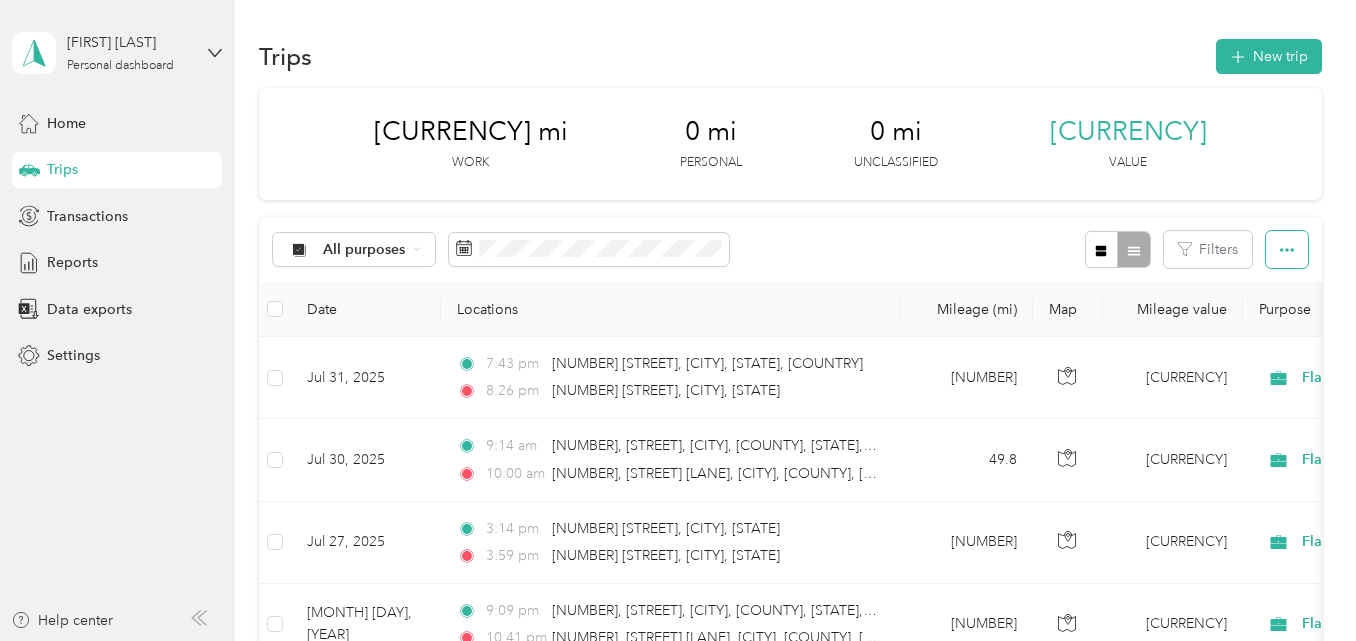 click at bounding box center [1287, 249] 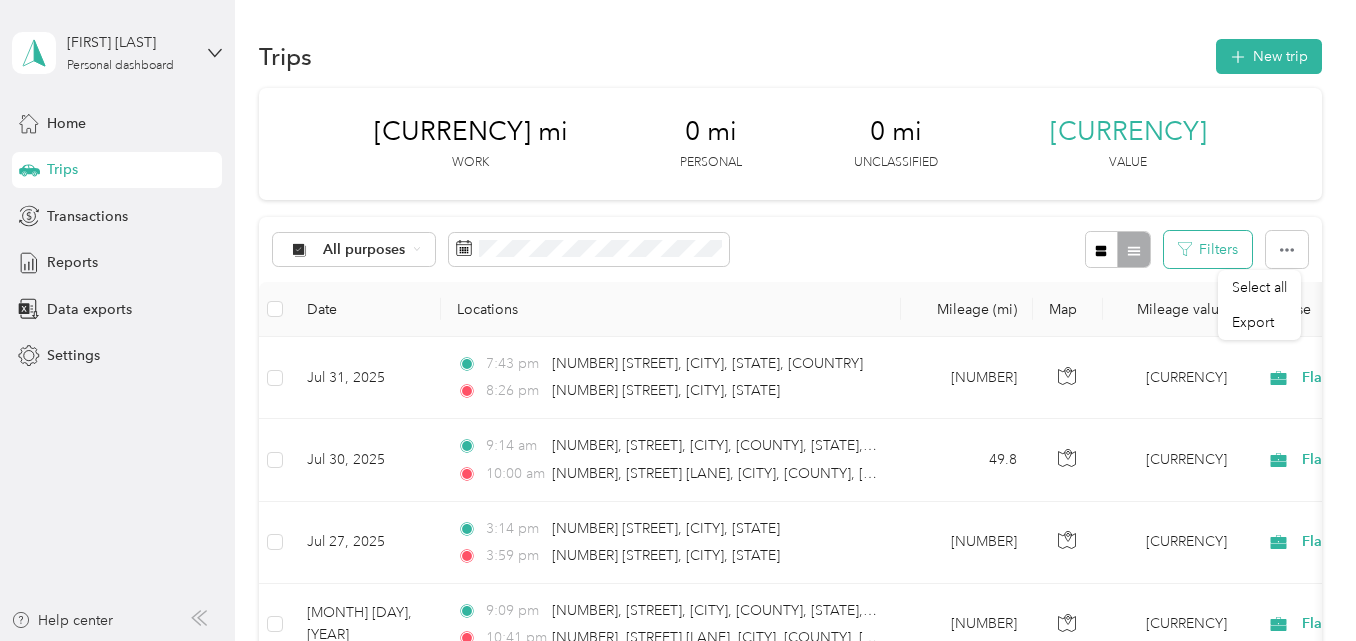 click on "Filters" at bounding box center [1208, 249] 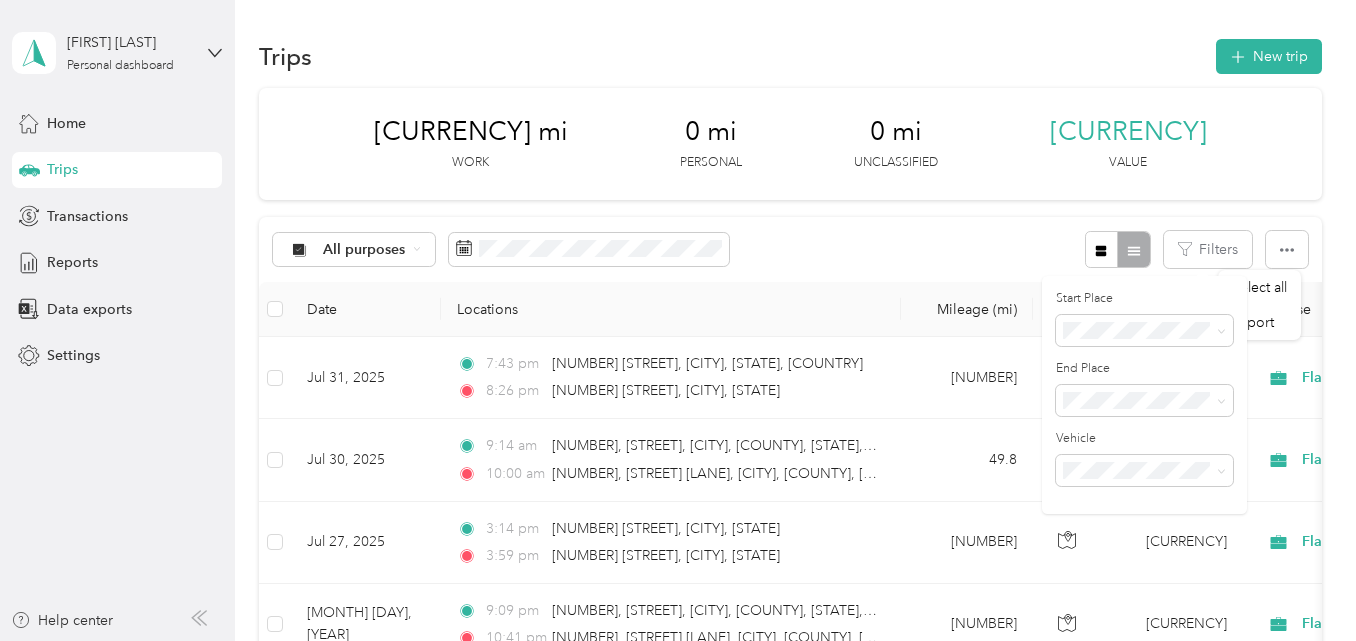 click on "All purposes Filters" at bounding box center [790, 249] 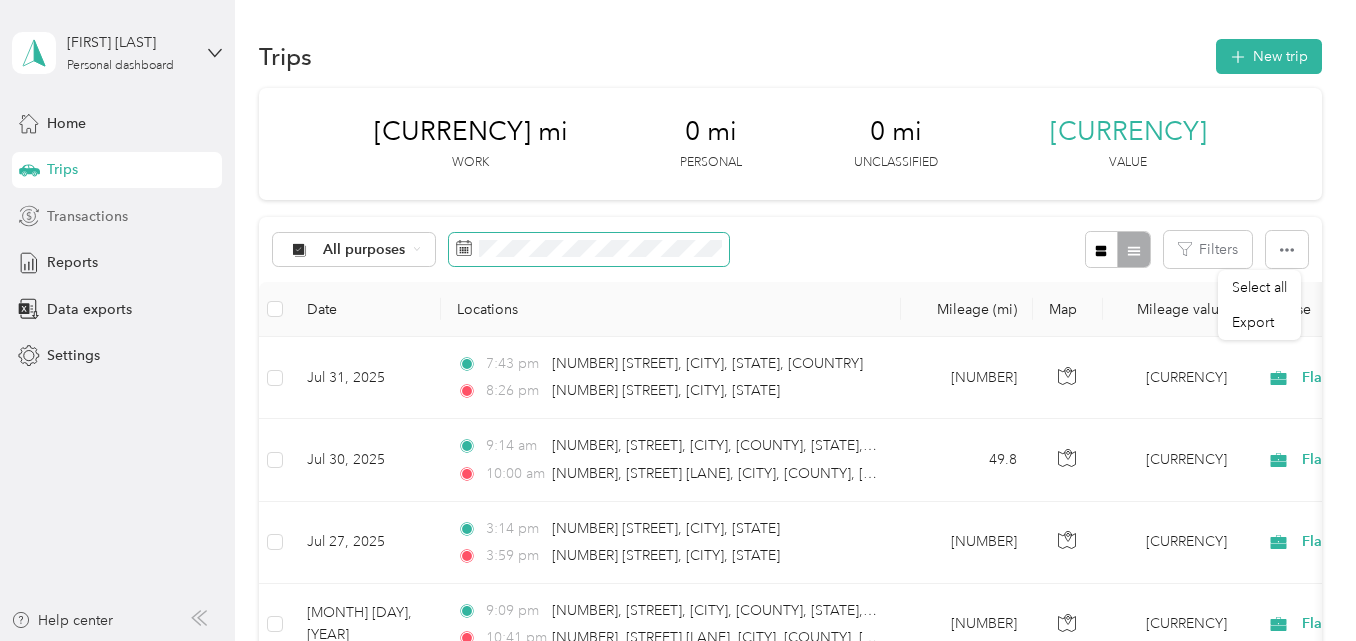 click on "[MONTH] [DAY], [YEAR] [TIME] [NUMBER] [STREET], [CITY], [STATE], [COUNTRY] [TIME] [NUMBER], [STREET], [CITY], [COUNTY], [STATE], [POSTAL_CODE], [COUNTRY] [MILEAGE] [CURRENCY] [BRAND] [METHOD] [MONTH] [YEAR] [MONTH] [DAY], [YEAR] [TIME] [NUMBER], [STREET], [CITY], [COUNTY], [STATE], [POSTAL_CODE], [COUNTRY] [TIME] [NUMBER], [STREET] [LANE], [CITY], [COUNTY], [STATE], [POSTAL_CODE], [COUNTRY] [MILEAGE] [CURRENCY] [BRAND] [METHOD] [MONTH] [YEAR] [MONTH] [DAY], [YEAR] [TIME] [NUMBER] [STREET], [CITY], [STATE] [TIME] [NUMBER] [STREET], [CITY], [STATE] [MILEAGE] [CURRENCY] [BRAND] [METHOD] [MONTH] [YEAR] [MONTH] [DAY], [YEAR] [TIME] [NUMBER], [STREET], [CITY], [COUNTY], [STATE], [POSTAL_CODE], [COUNTRY] [TIME] [NUMBER], [STREET] [LANE], [CITY], [COUNTY], [STATE], [POSTAL_CODE], [COUNTRY] [MILEAGE] [CURRENCY] [METHOD] [TIME]" at bounding box center [673, 320] 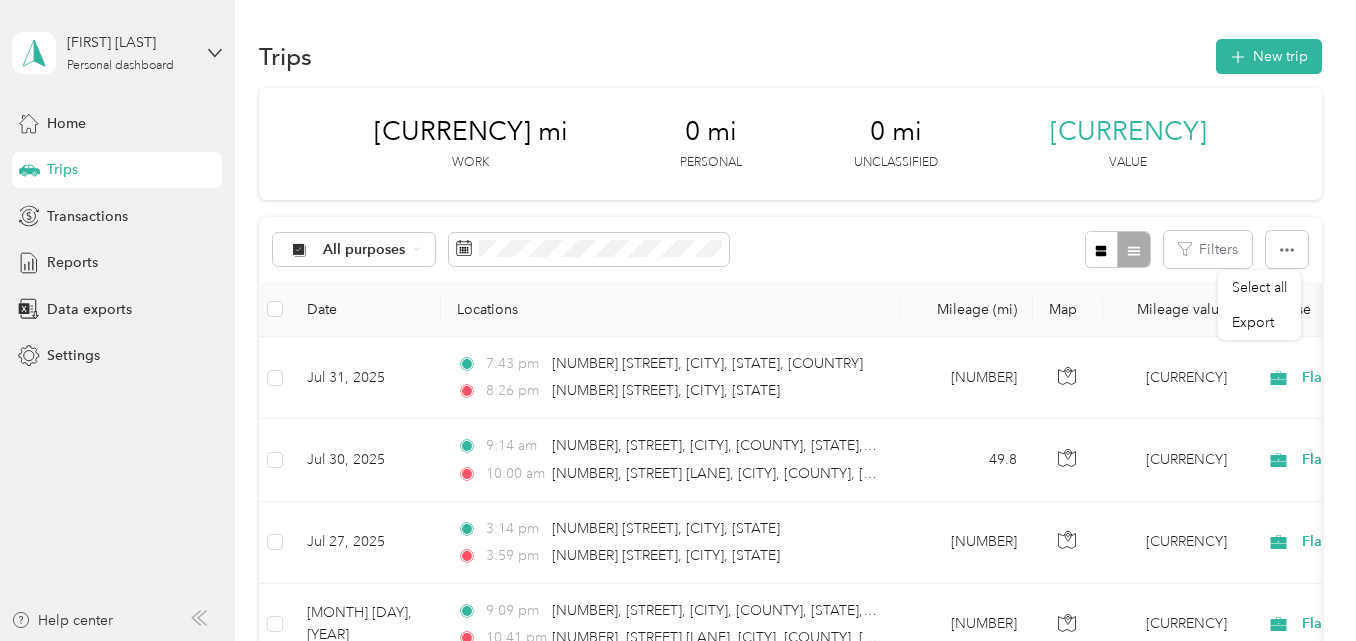 click on "All purposes Filters" at bounding box center (790, 249) 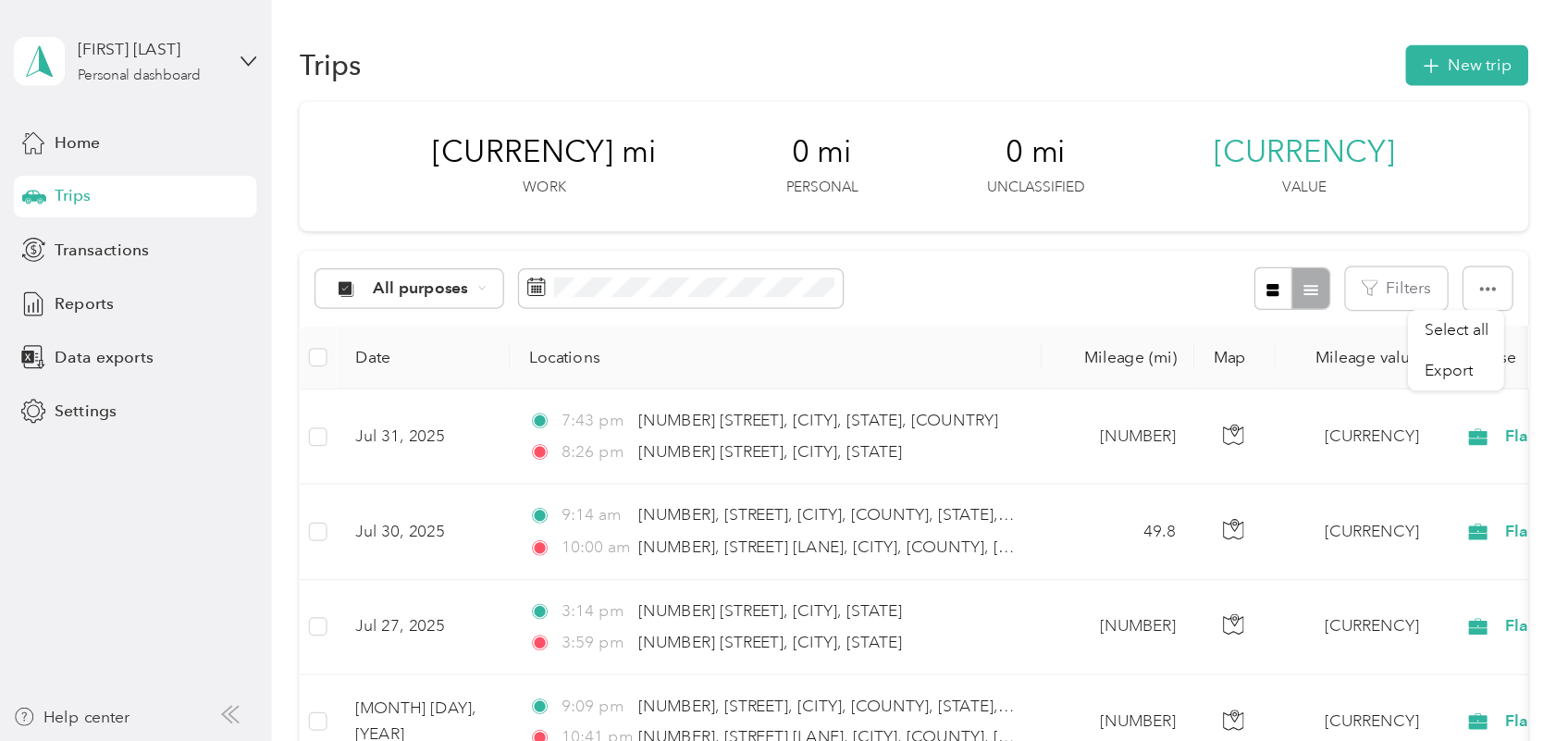 scroll, scrollTop: 93, scrollLeft: 0, axis: vertical 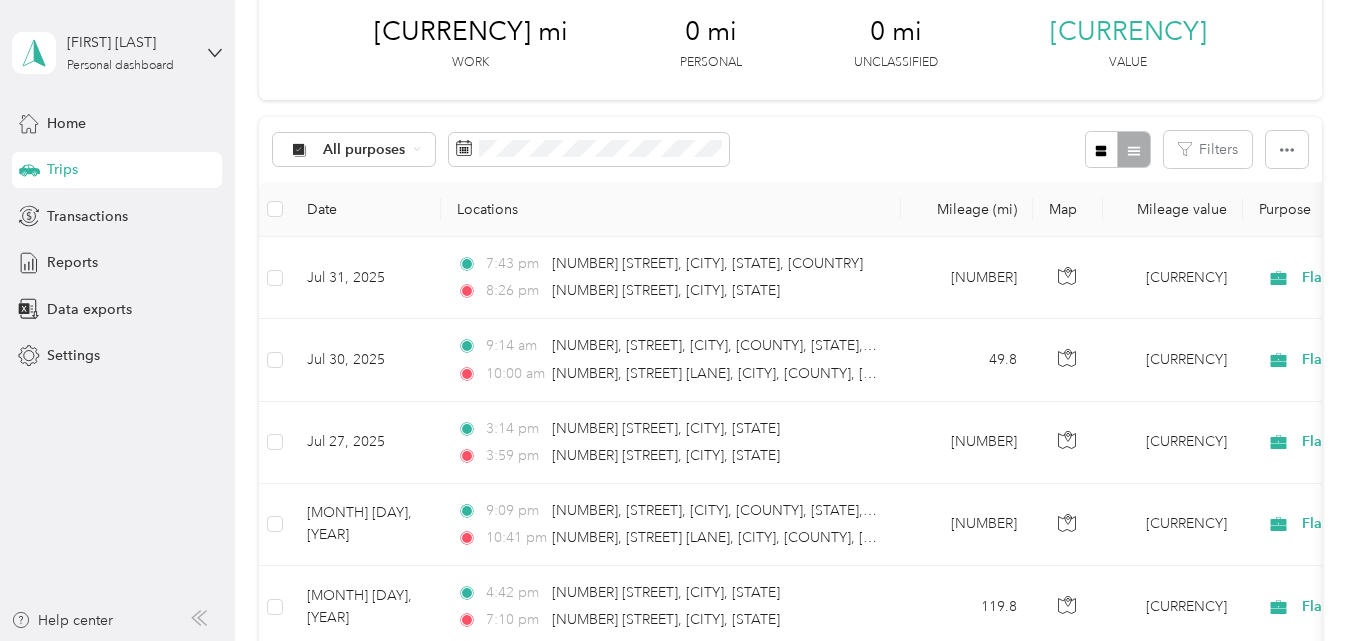 drag, startPoint x: 1310, startPoint y: 2, endPoint x: 1181, endPoint y: 126, distance: 178.93295 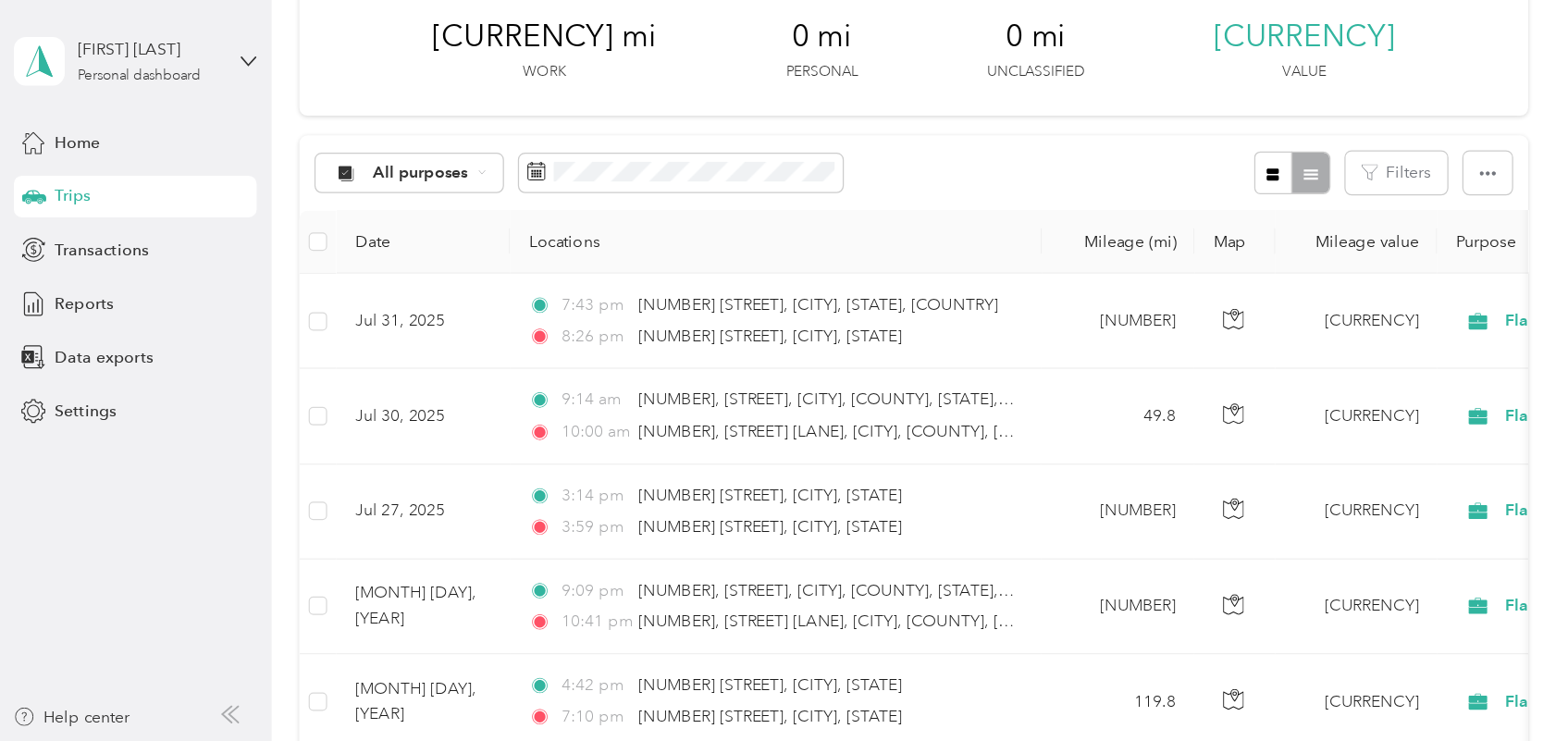 scroll, scrollTop: 93, scrollLeft: 0, axis: vertical 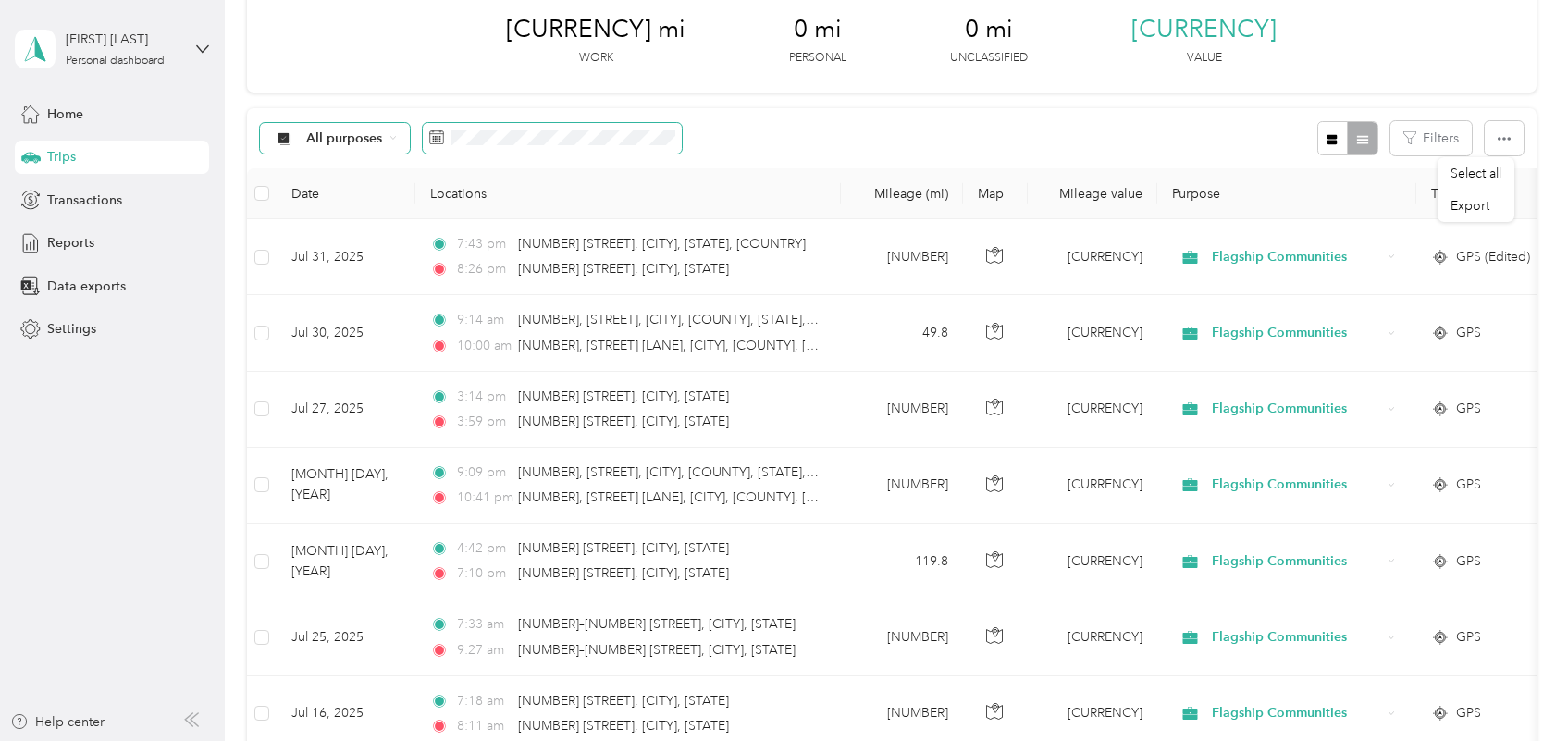 click on "All purposes" at bounding box center (471, 138) 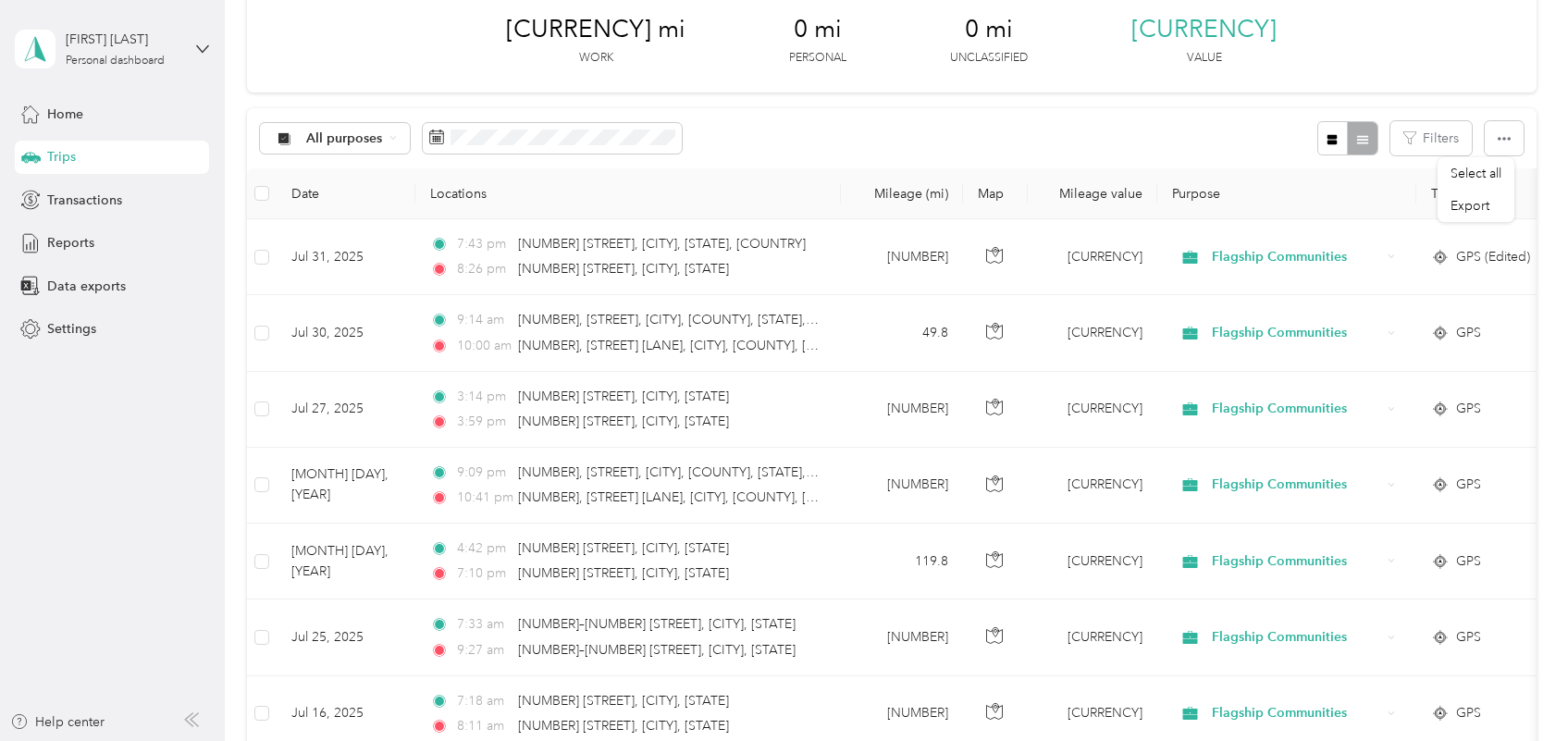 click on "All purposes Filters" at bounding box center (891, 138) 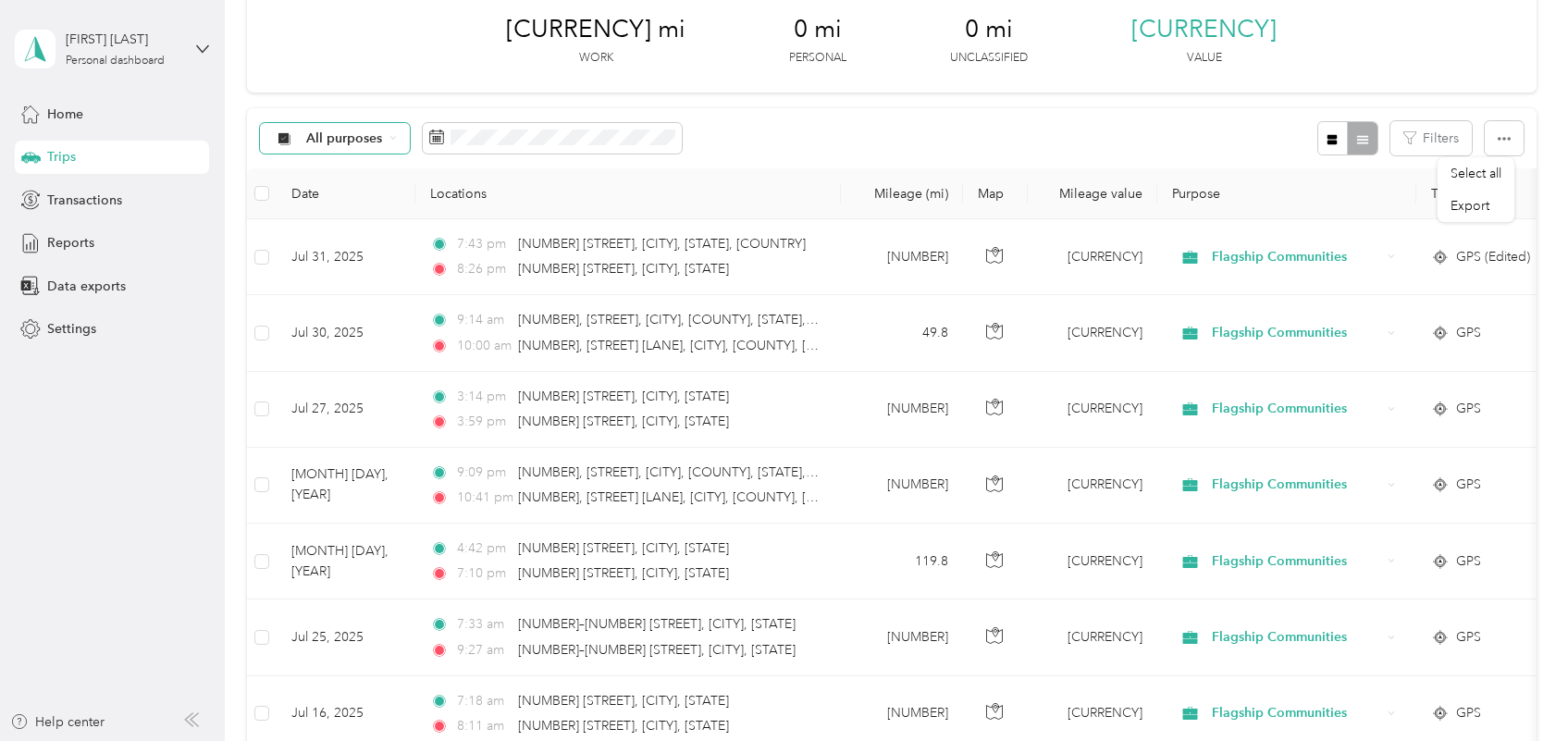 click on "All purposes" at bounding box center [335, 139] 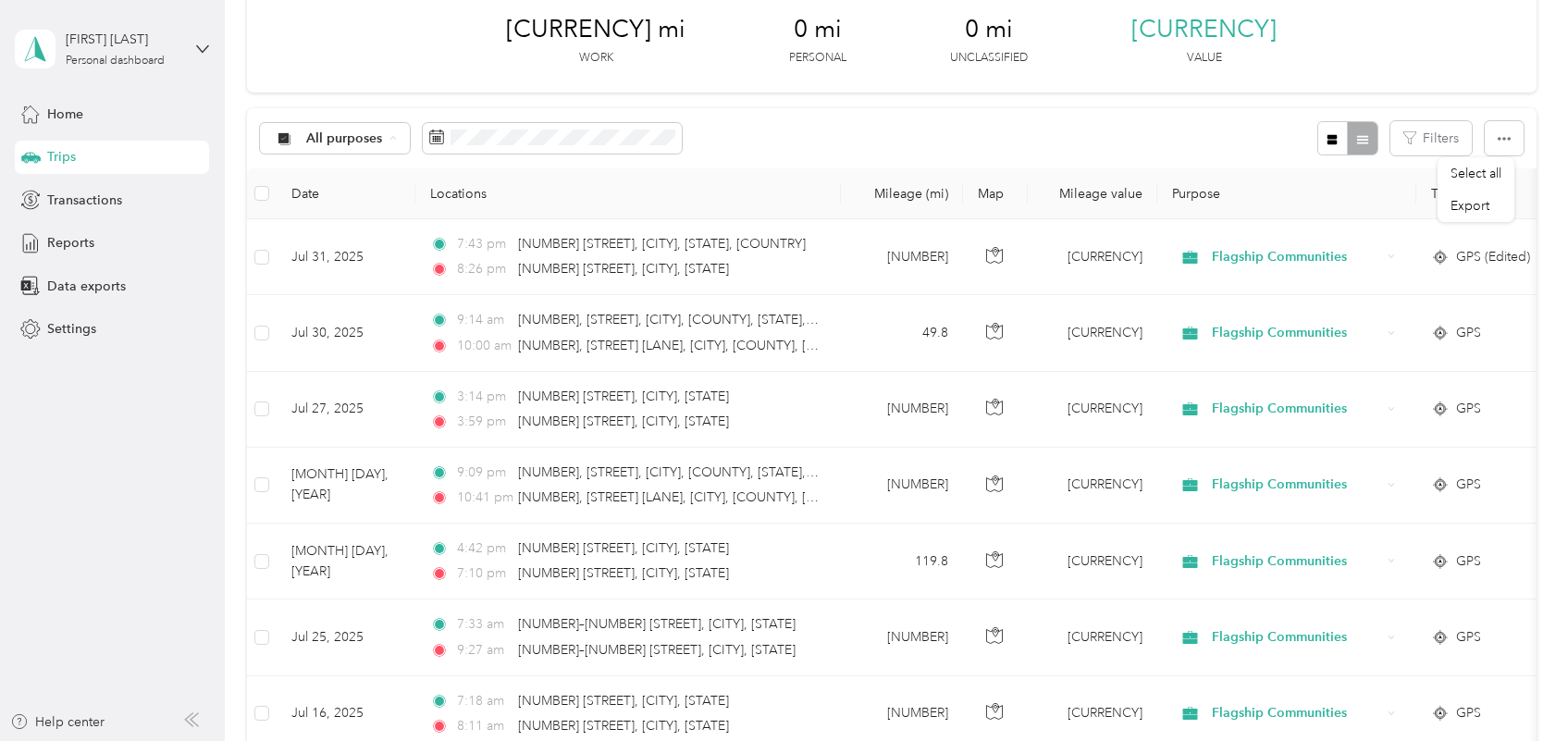 click on "All purposes Filters" at bounding box center [891, 138] 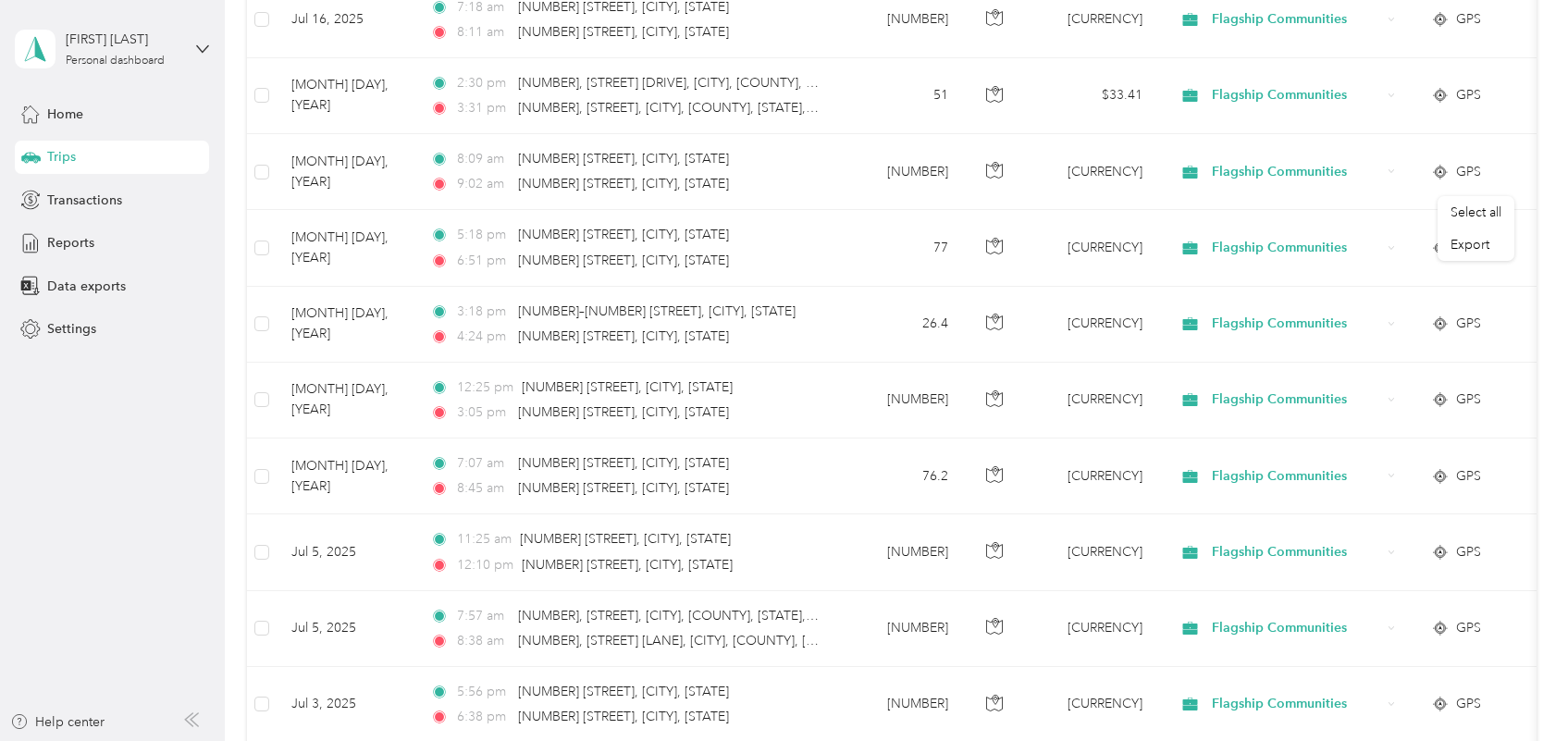 scroll, scrollTop: 0, scrollLeft: 0, axis: both 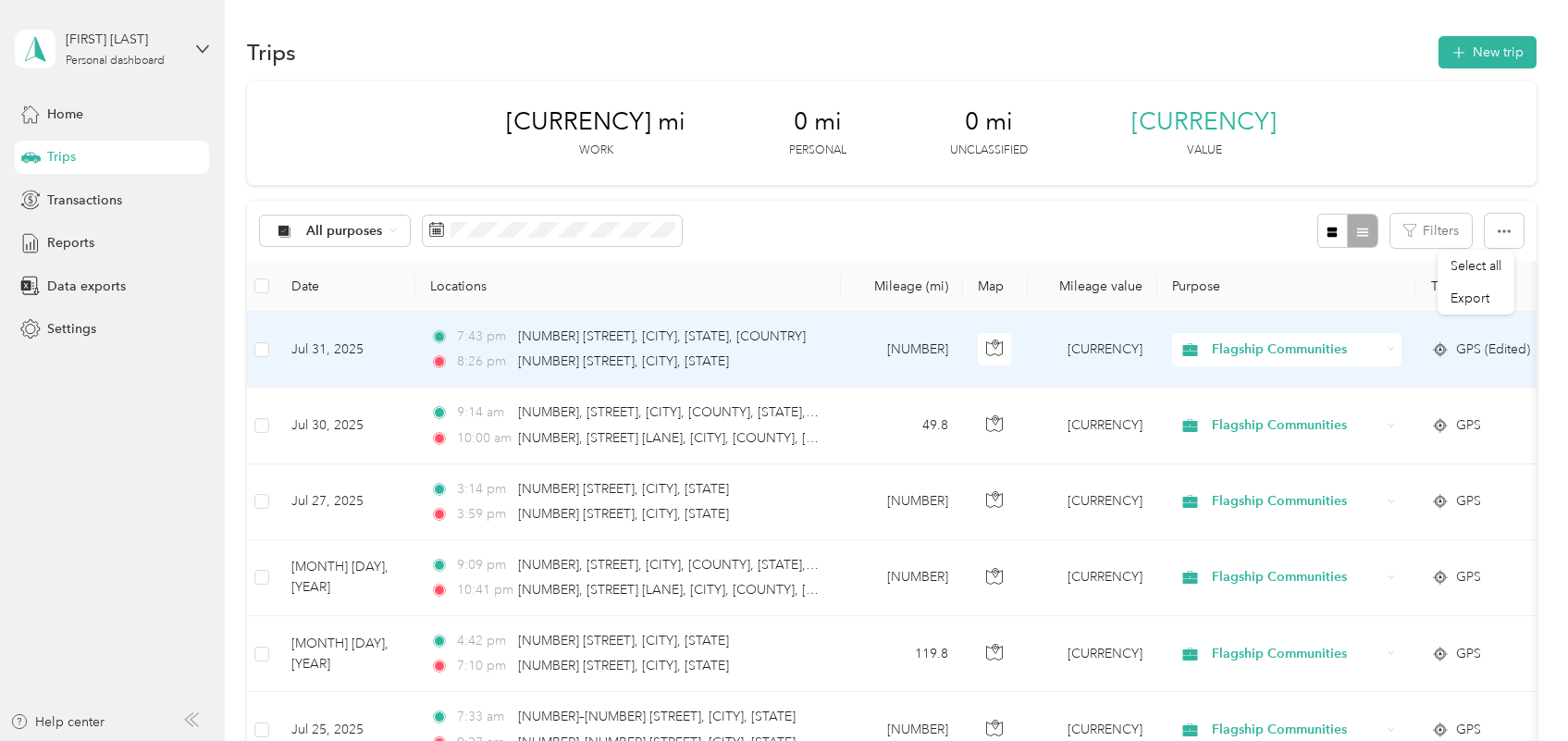 click on "[NUMBER]" at bounding box center (902, 350) 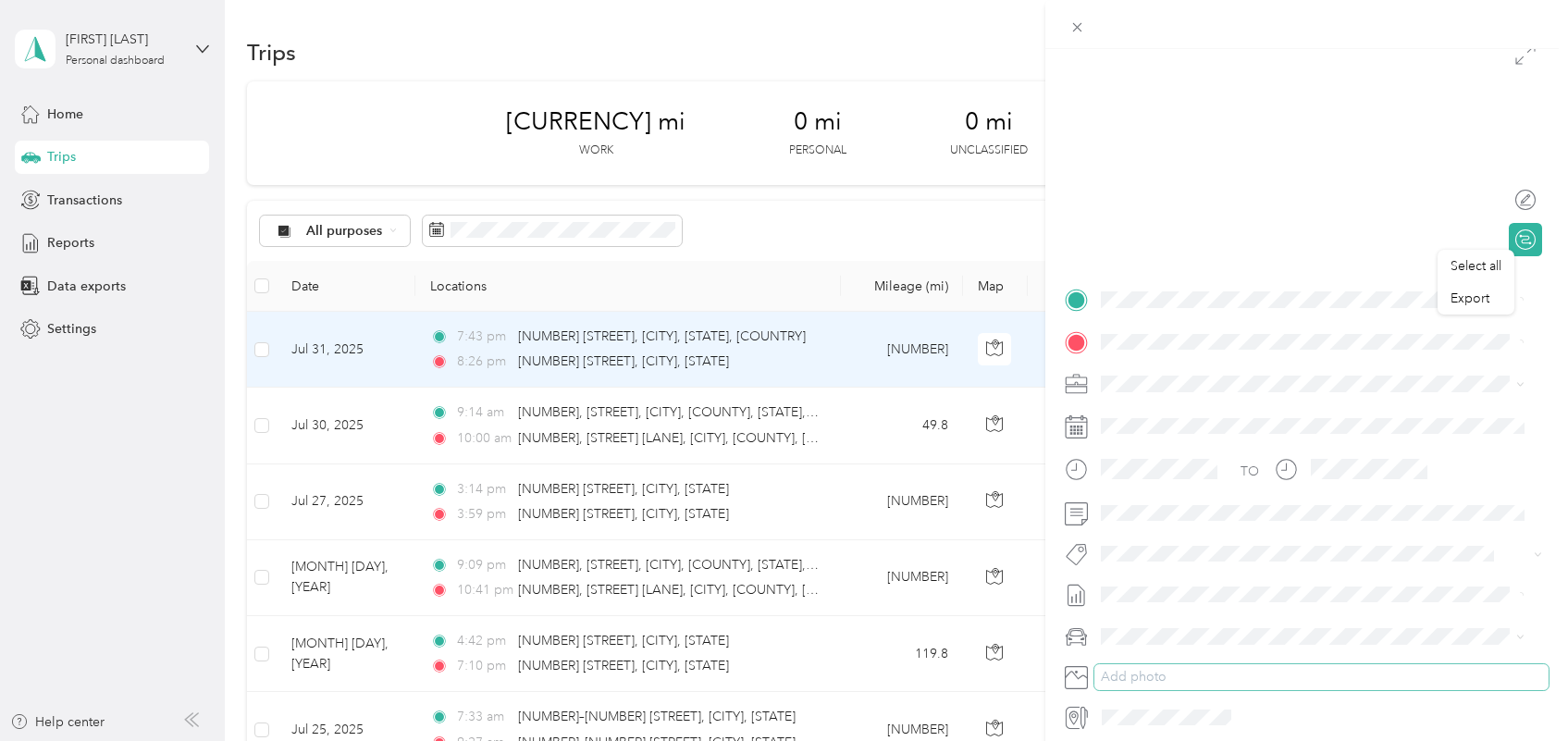 scroll, scrollTop: 231, scrollLeft: 0, axis: vertical 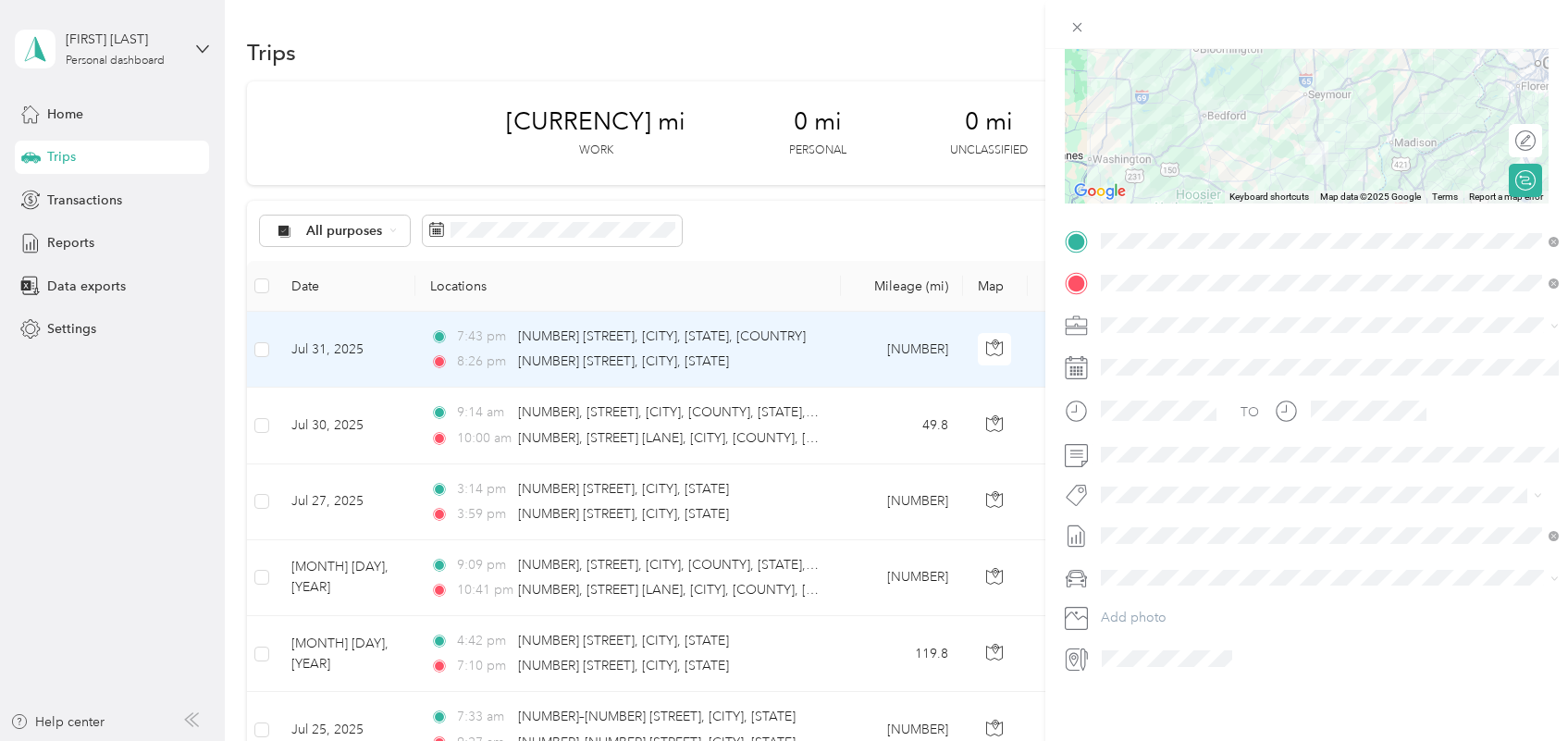 drag, startPoint x: 1510, startPoint y: 0, endPoint x: 1202, endPoint y: 56, distance: 313.05 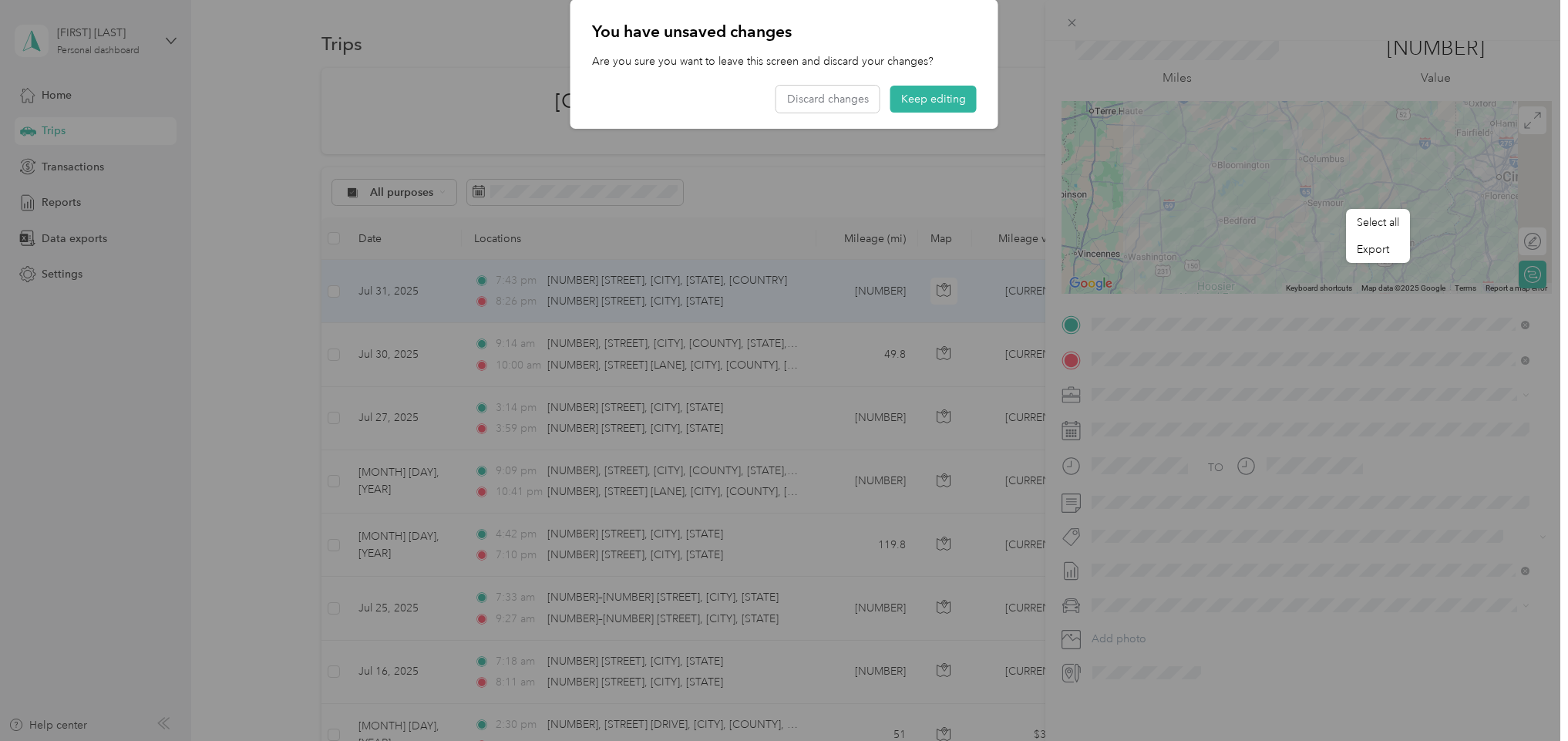 scroll, scrollTop: 74, scrollLeft: 0, axis: vertical 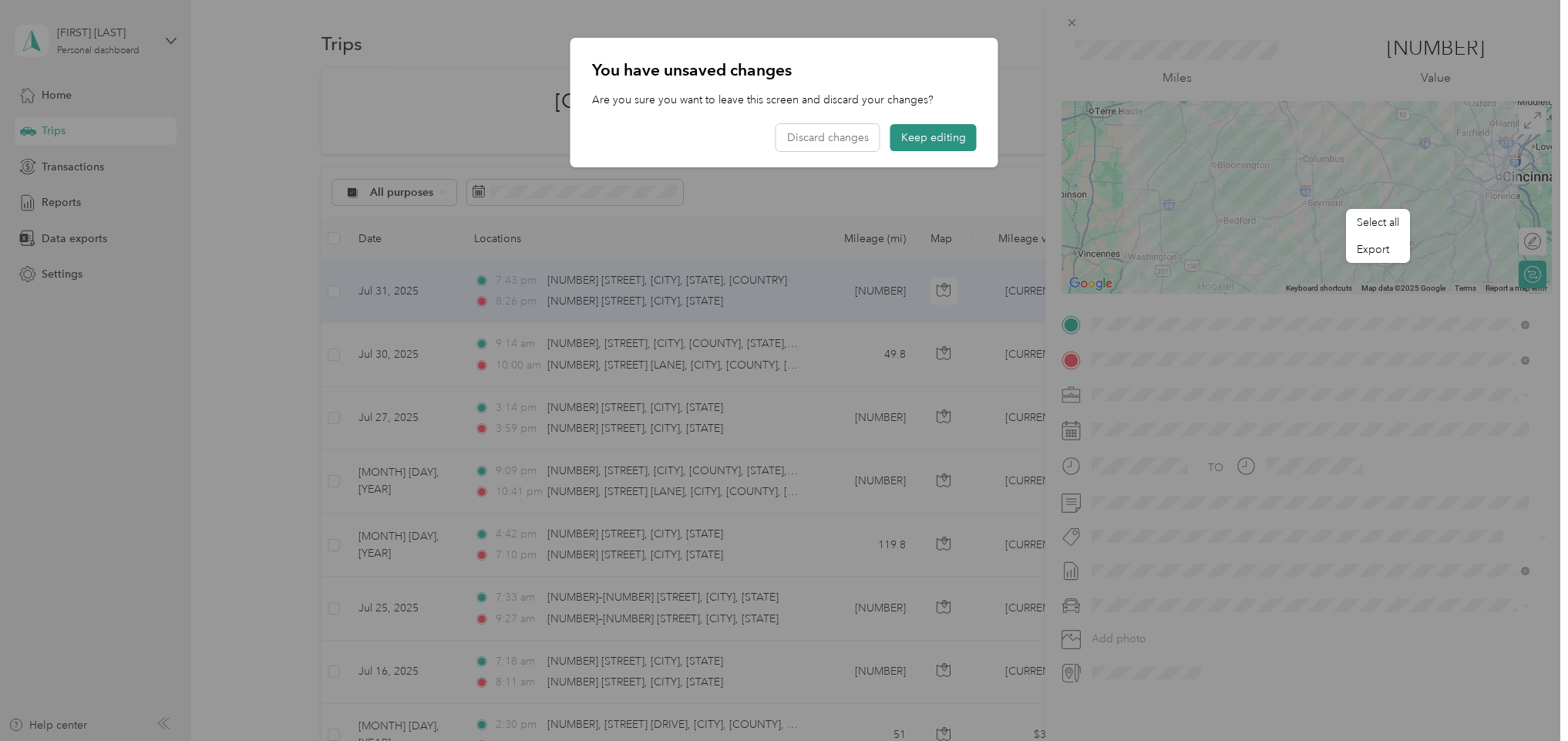 click on "Keep editing" at bounding box center [934, 137] 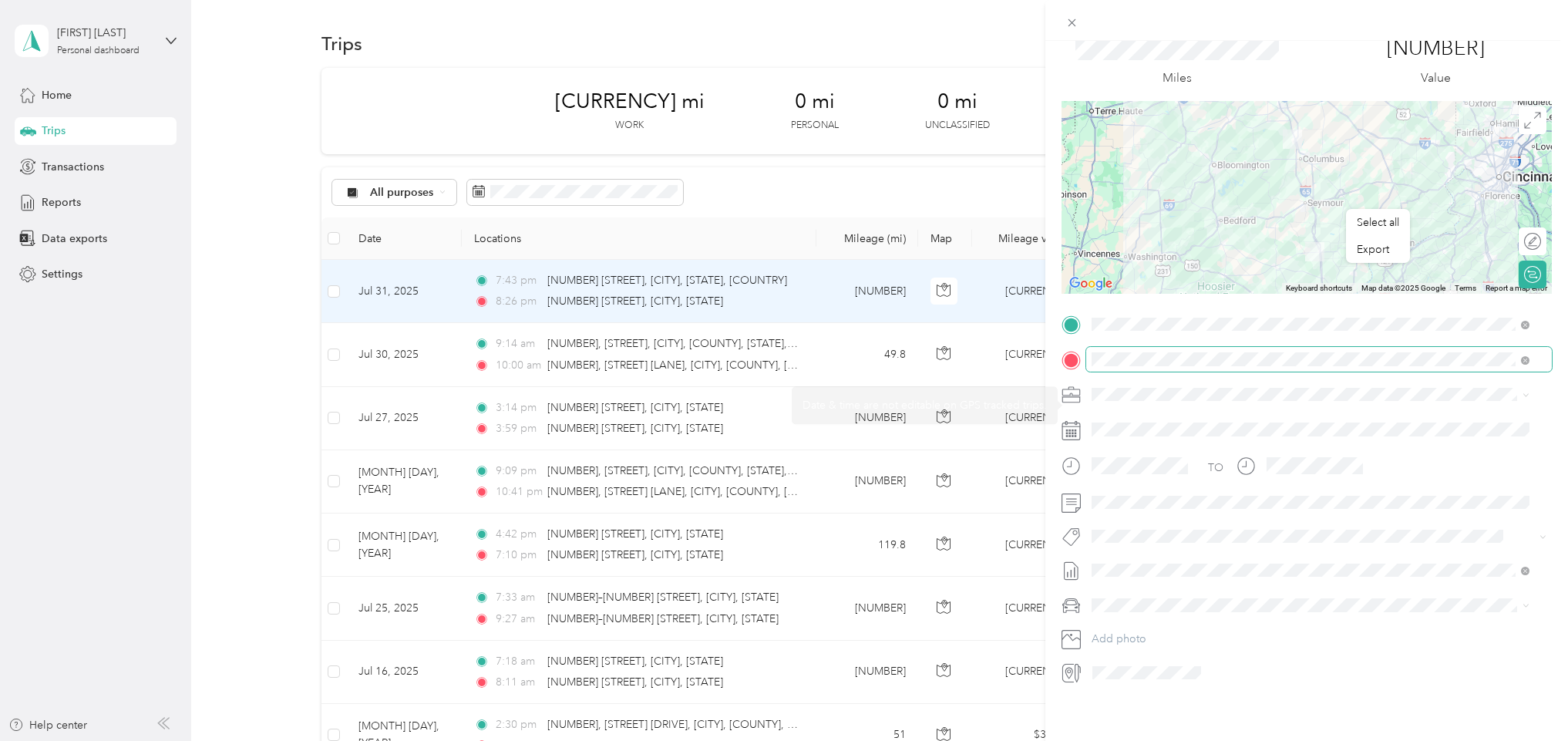 scroll, scrollTop: 0, scrollLeft: 0, axis: both 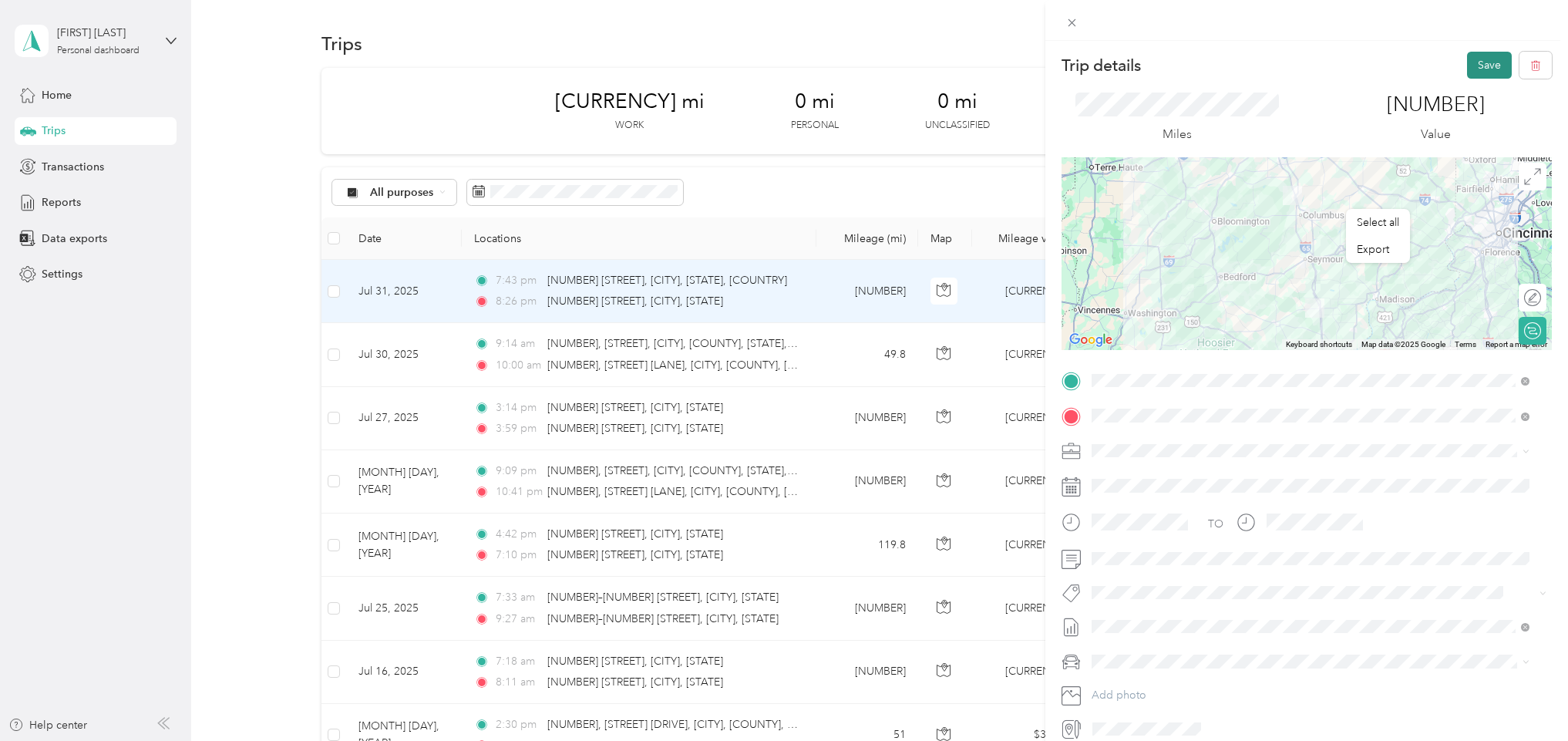 click on "Save" at bounding box center (1489, 65) 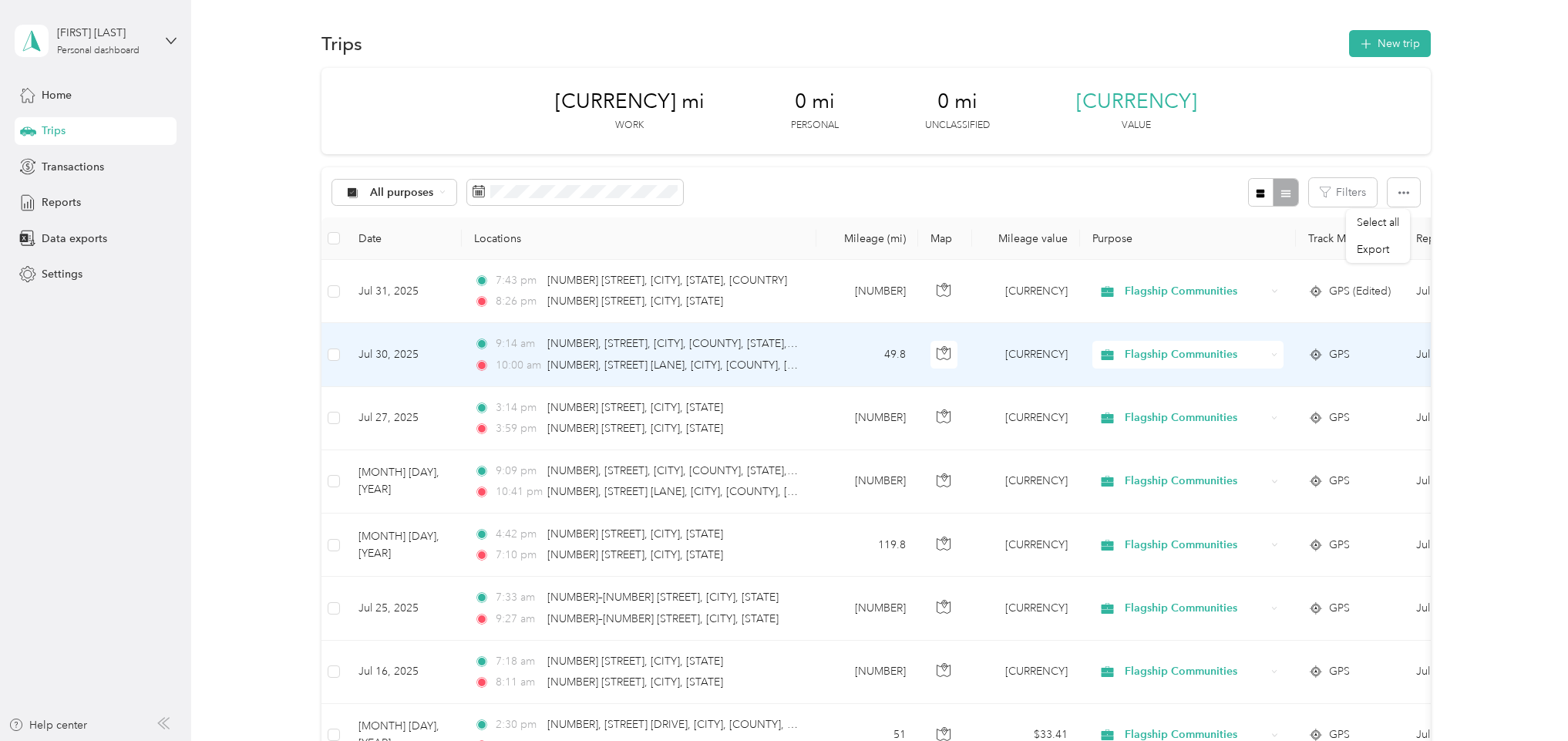 click on "Flagship Communities" at bounding box center (1195, 355) 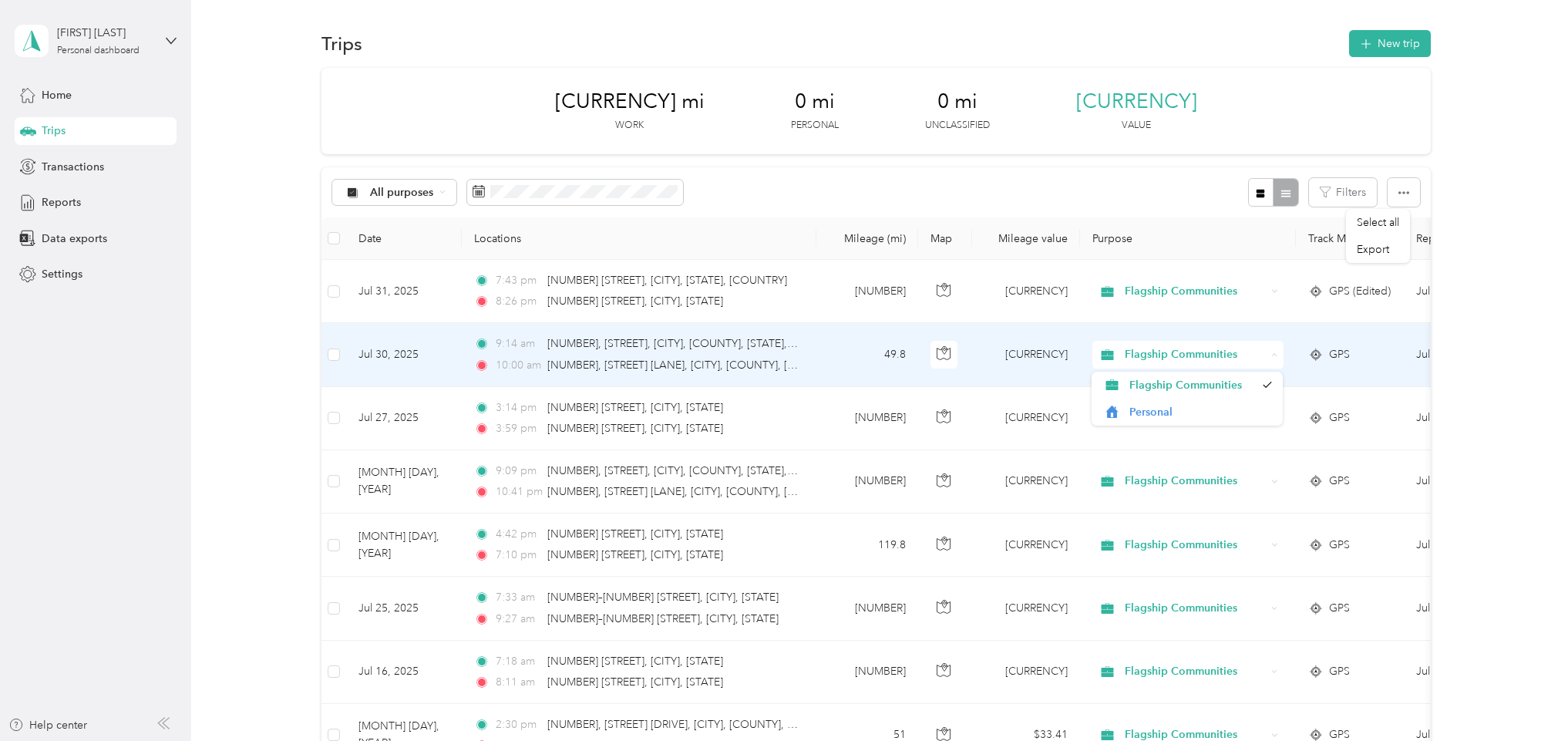 click on "Flagship Communities" at bounding box center [1188, 355] 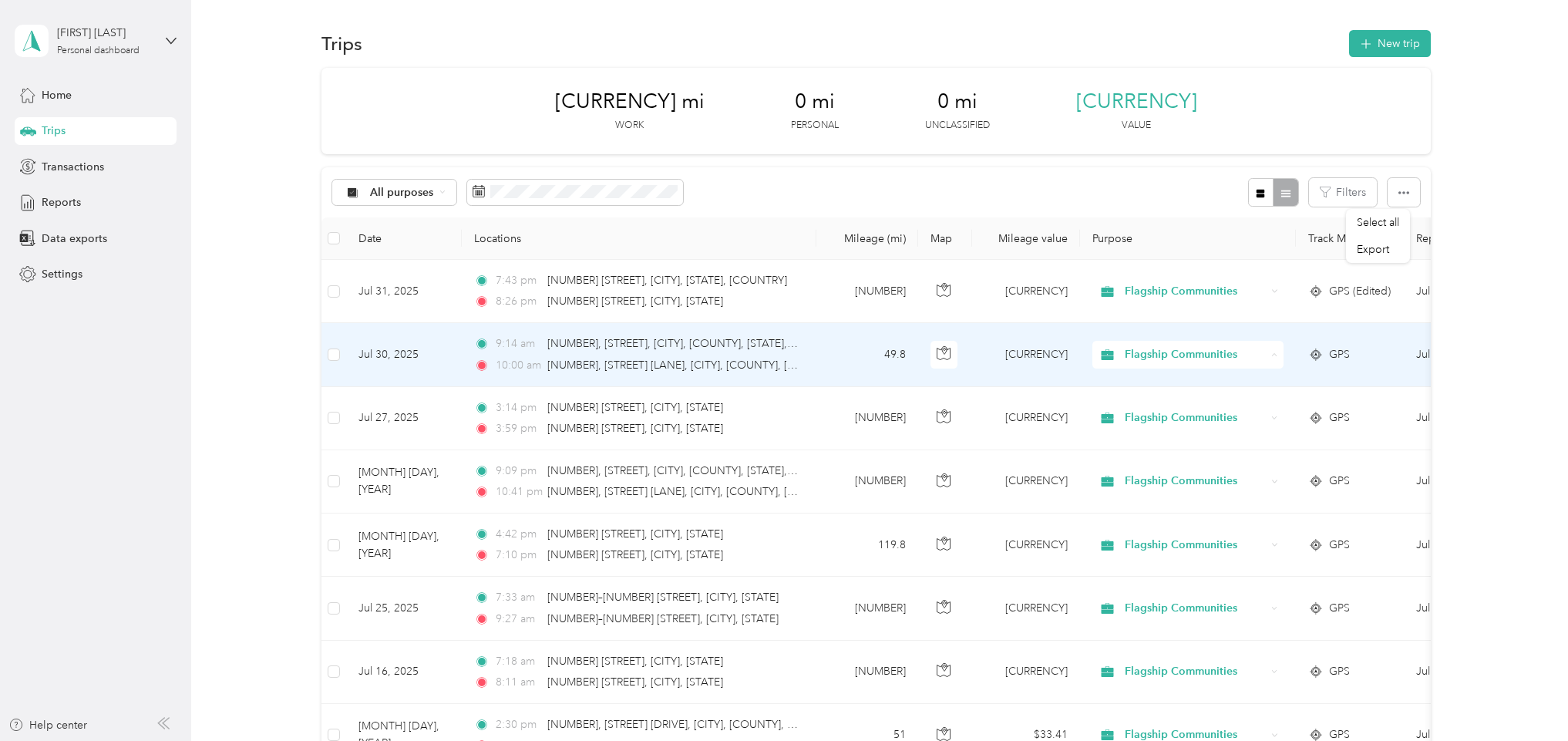 click on "[CURRENCY]" at bounding box center (1026, 355) 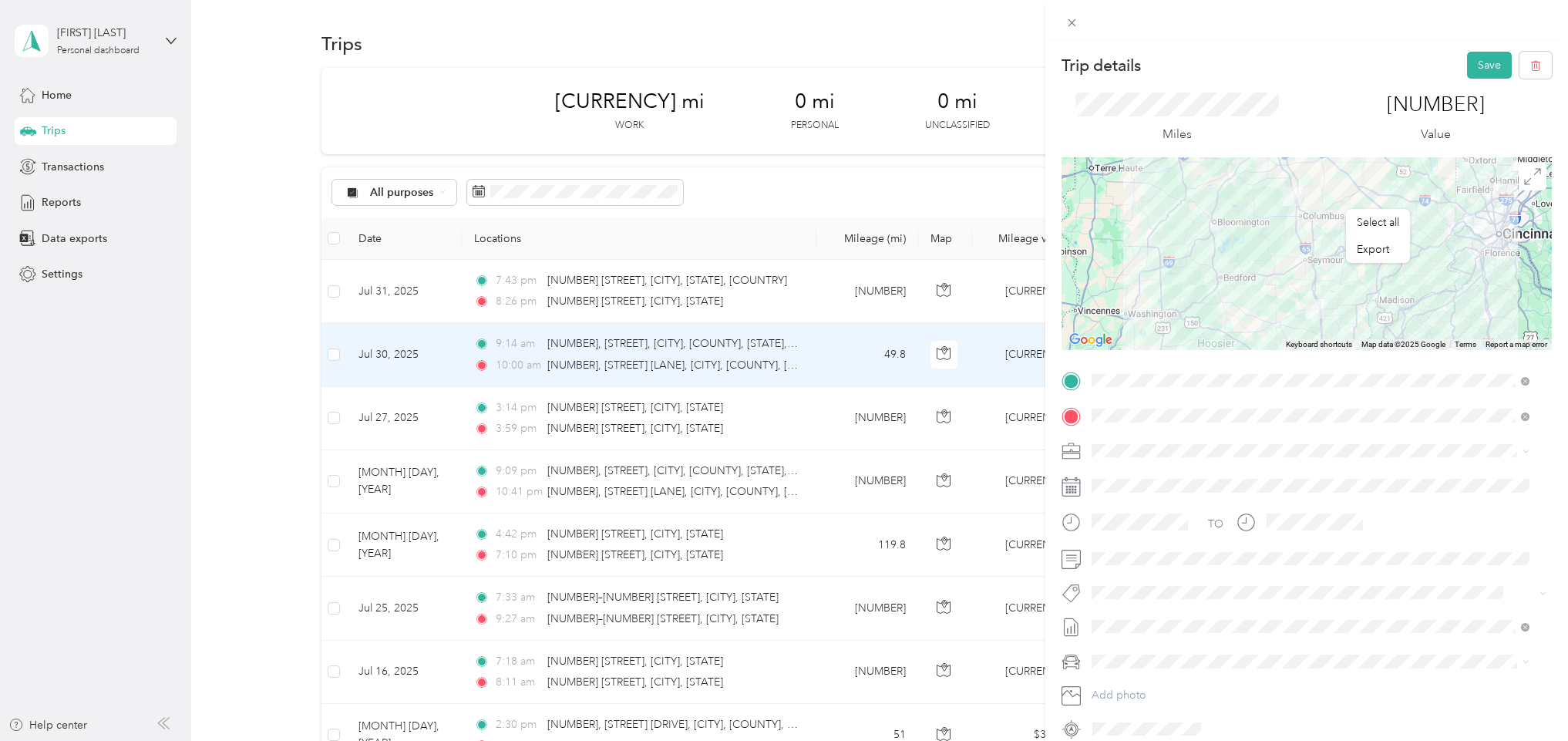 click on "Trip details Save" at bounding box center [1307, 65] 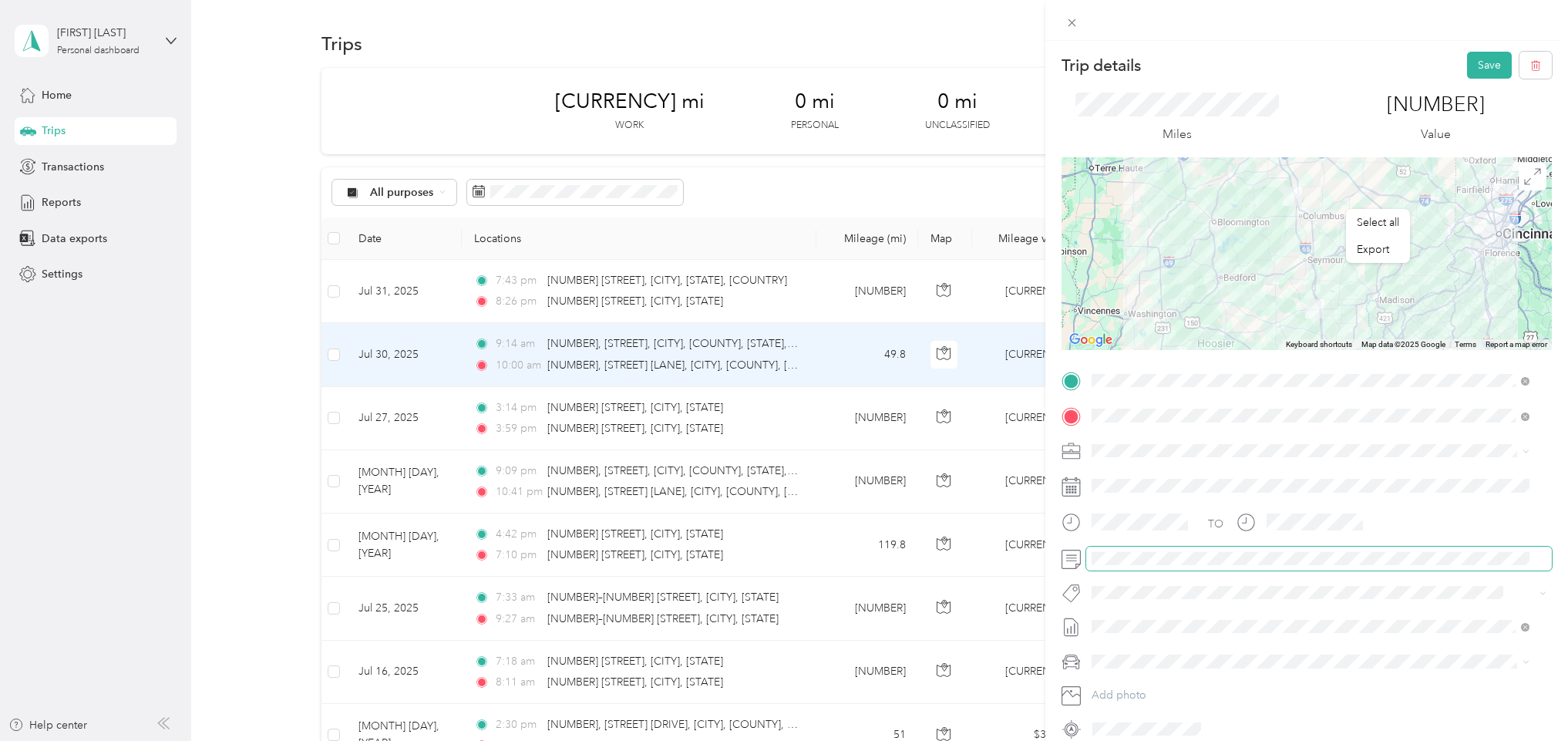 click at bounding box center (1319, 558) 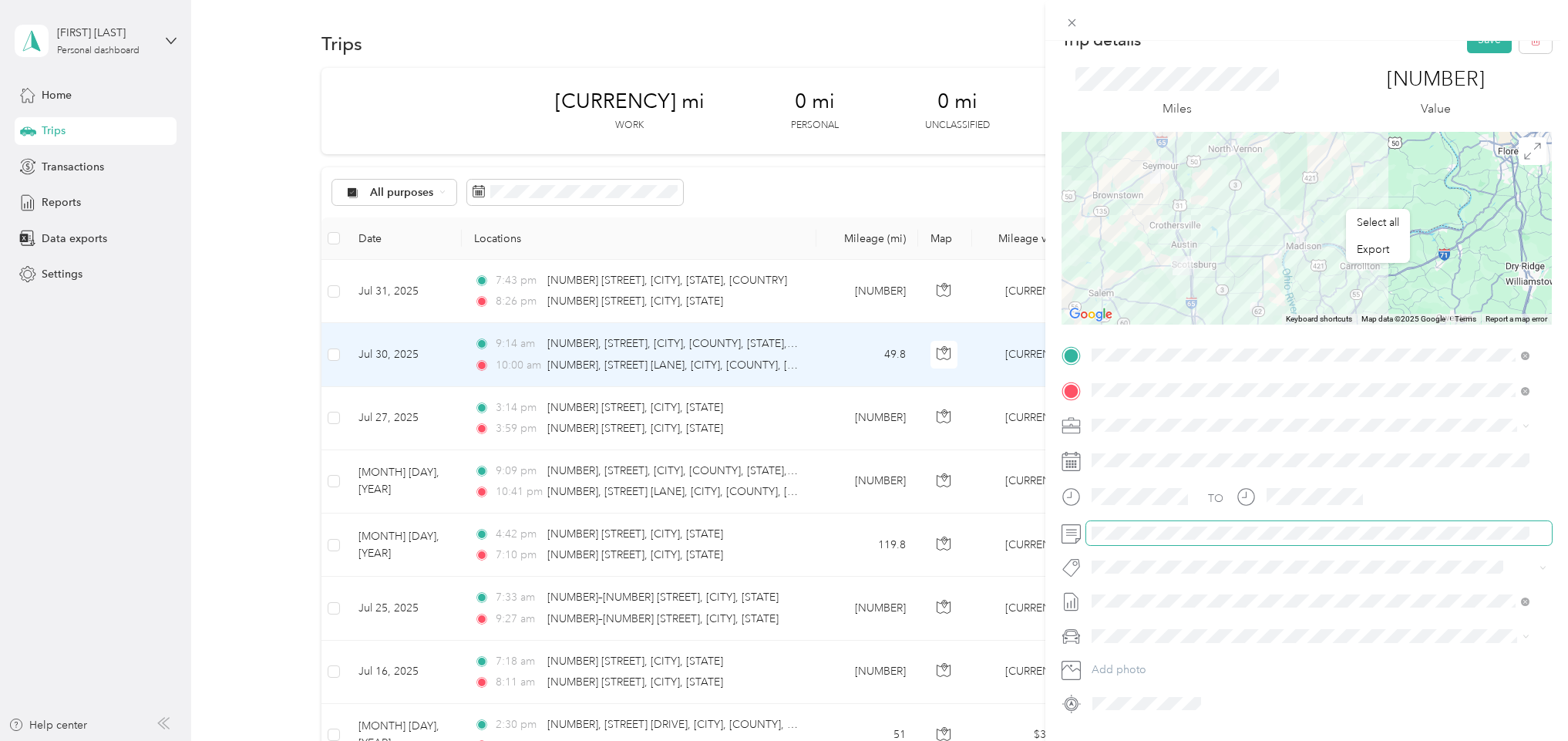 scroll, scrollTop: 0, scrollLeft: 0, axis: both 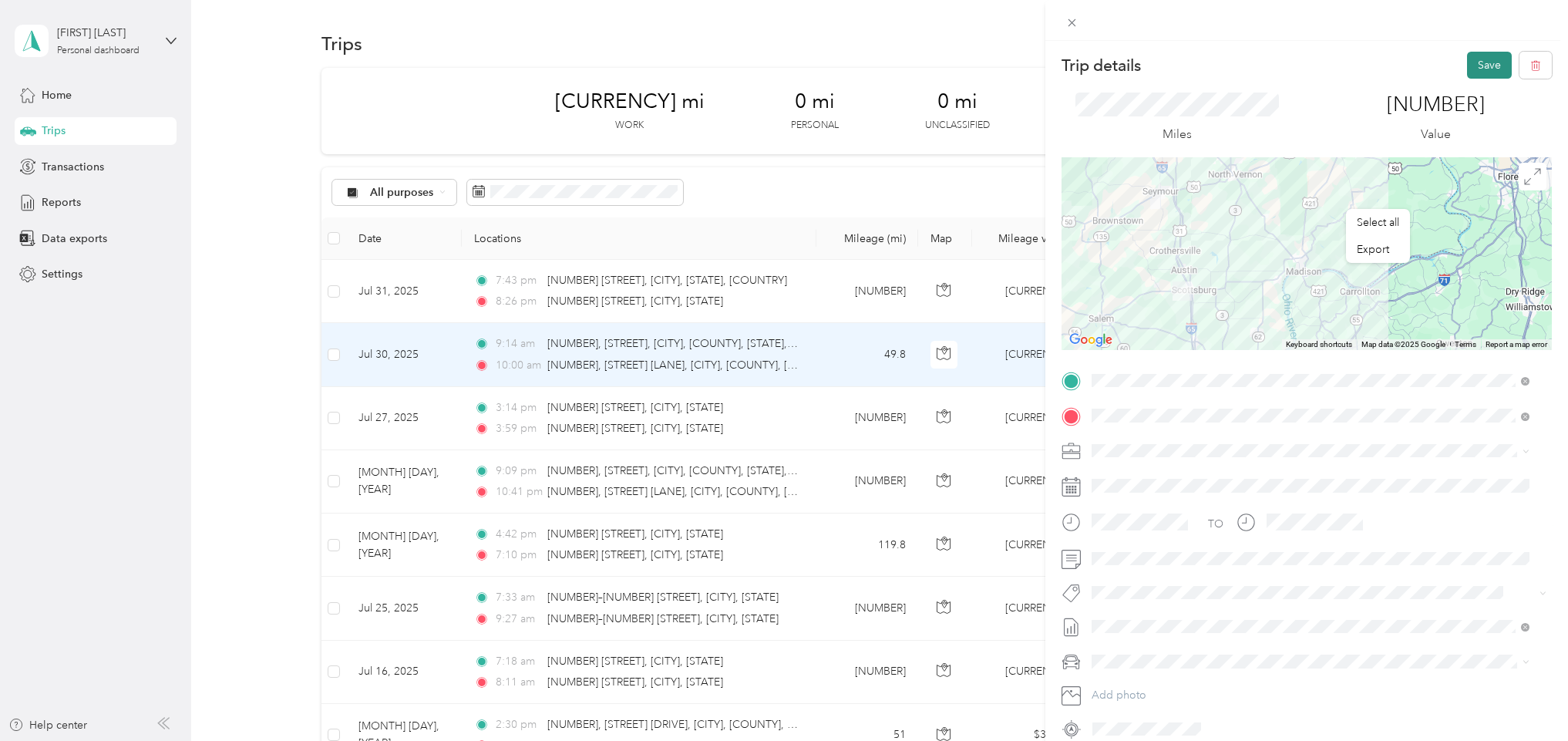 click on "Save" at bounding box center [1489, 65] 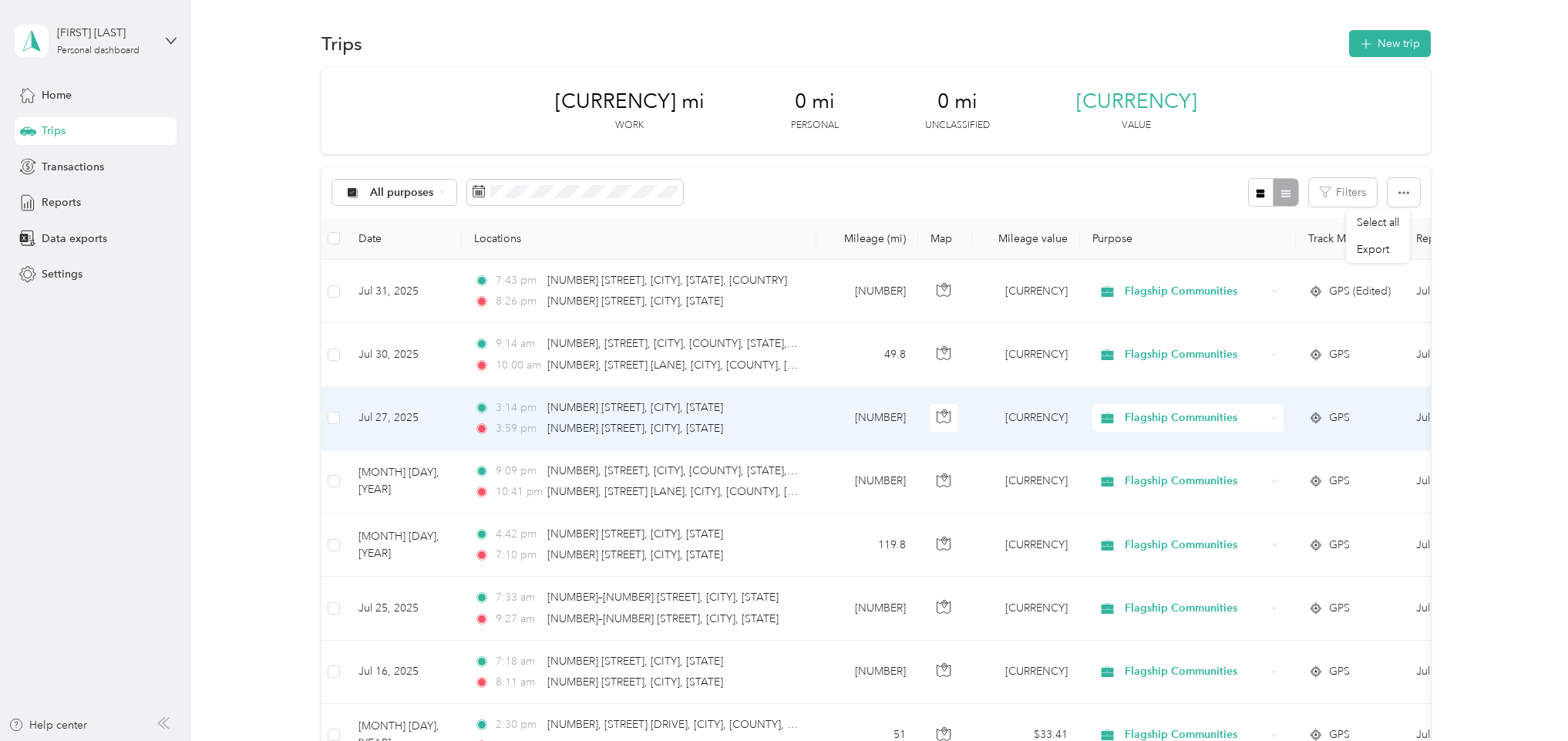 click on "[CURRENCY]" at bounding box center [1026, 419] 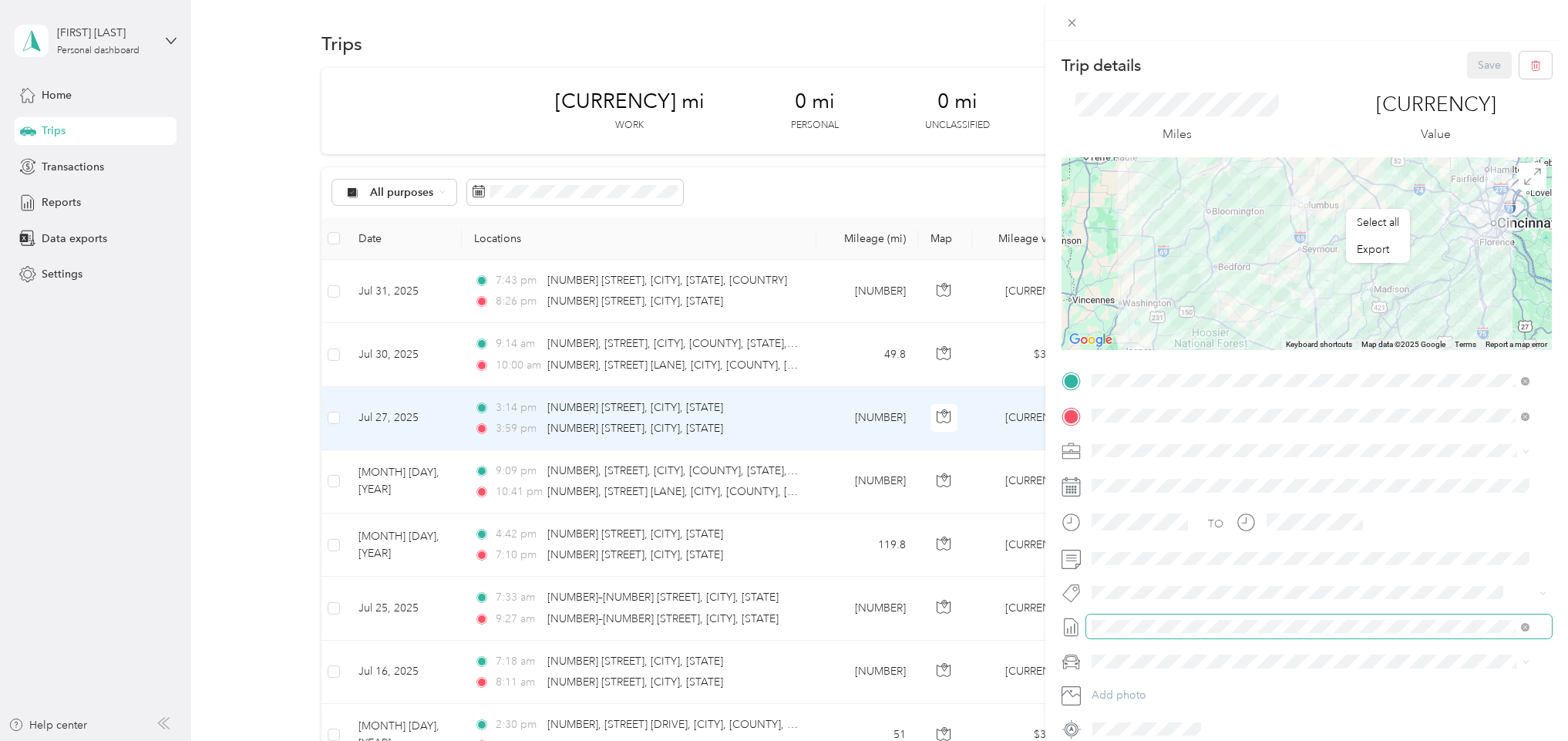 scroll, scrollTop: 74, scrollLeft: 0, axis: vertical 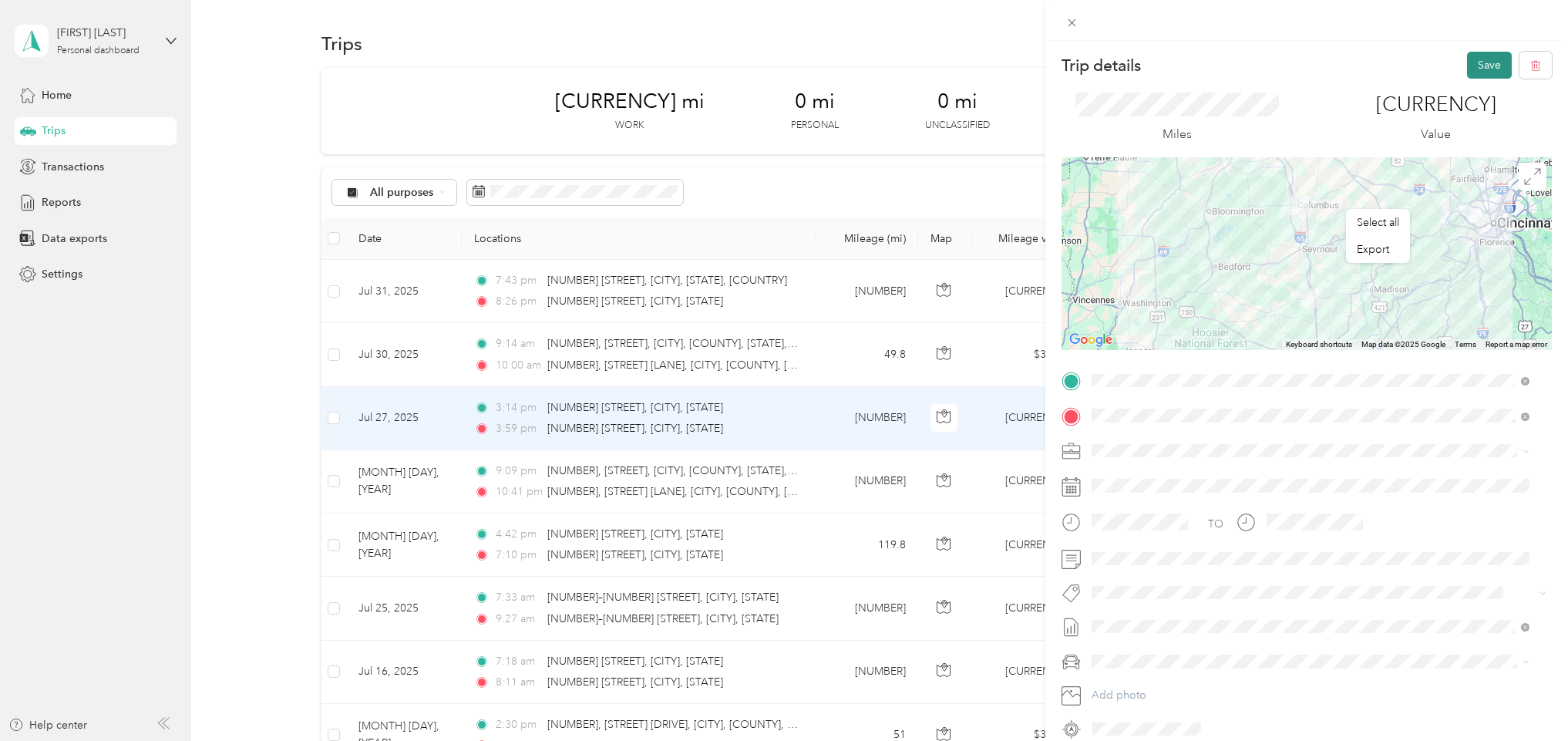 click on "Save" at bounding box center (1489, 65) 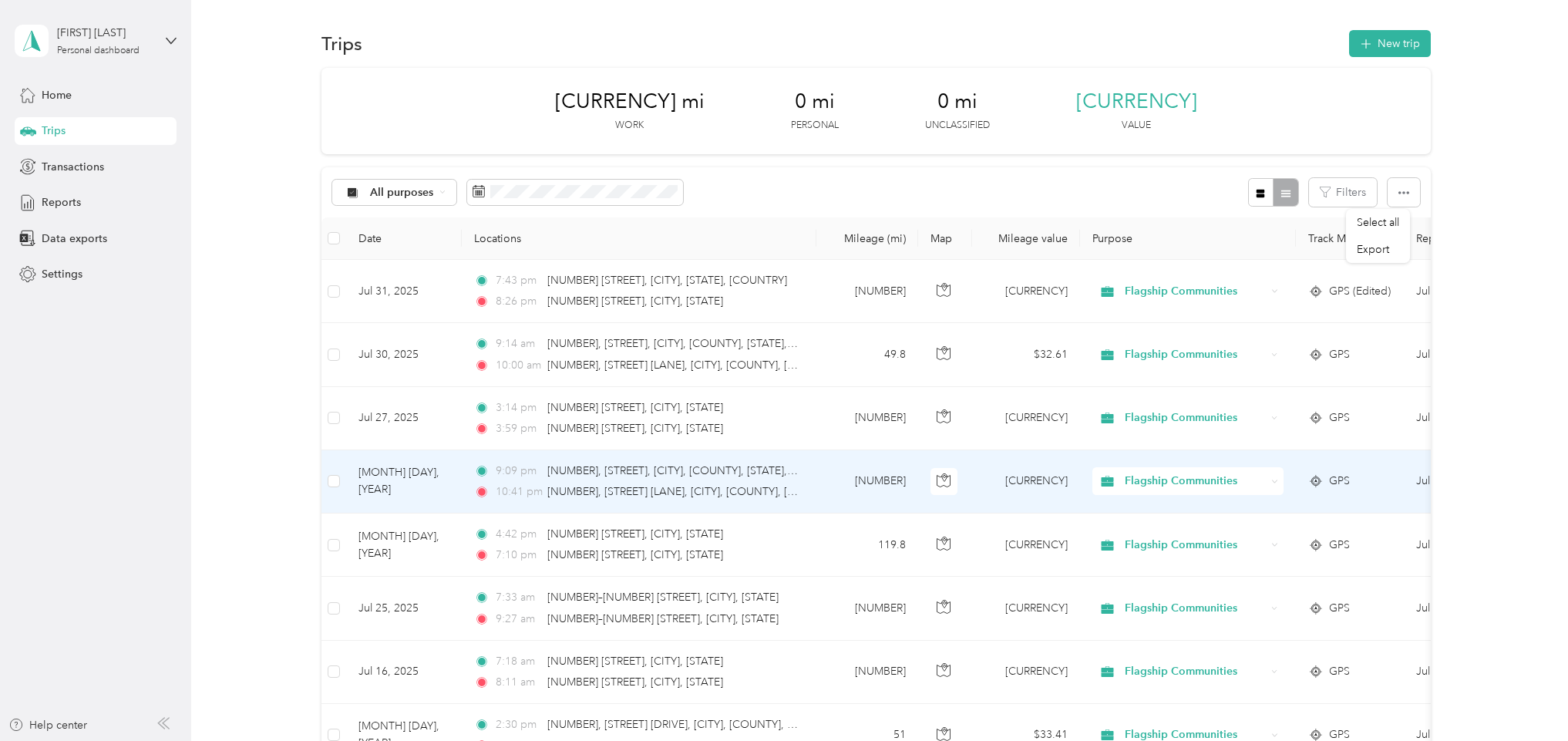 click on "[CURRENCY]" at bounding box center [1026, 482] 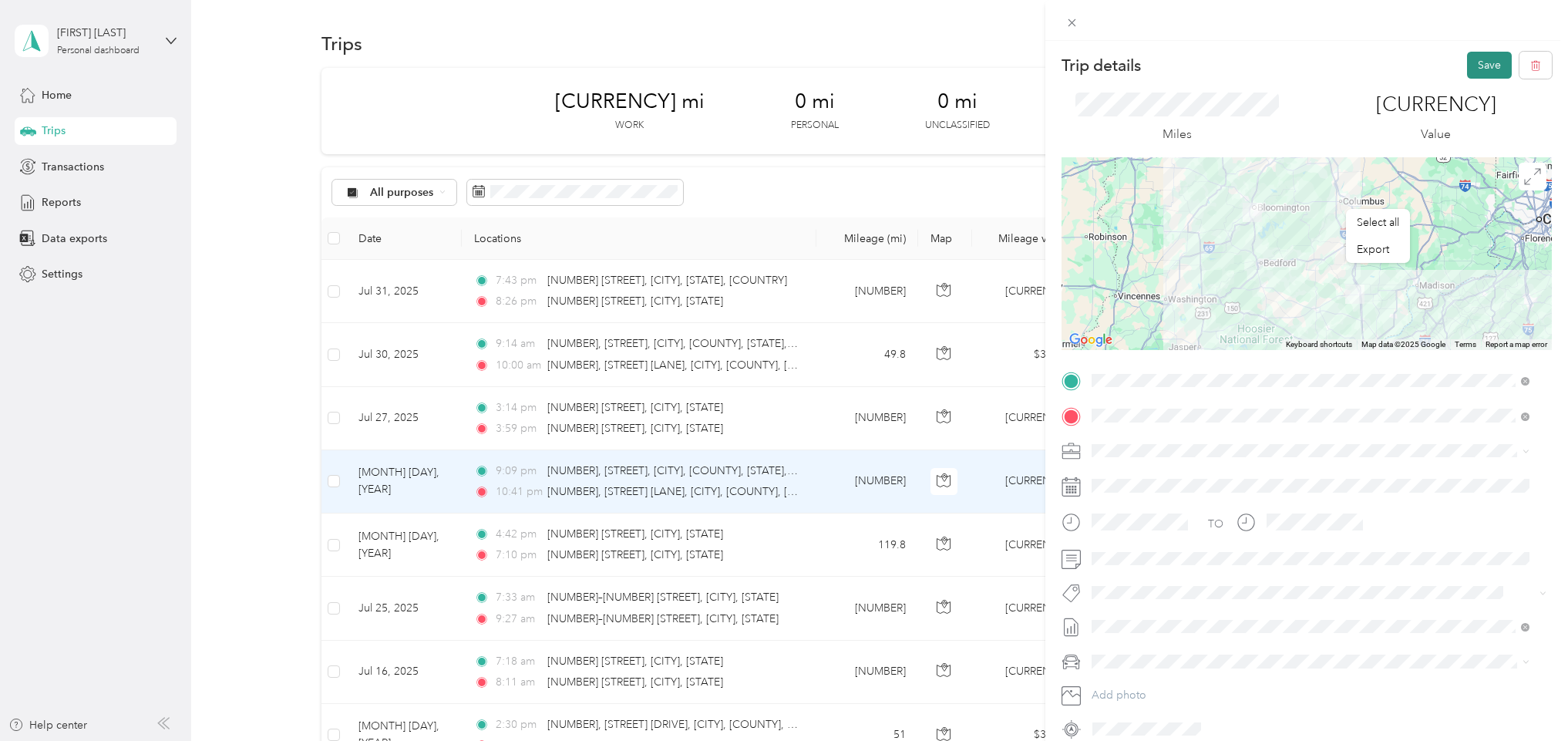 click on "Save" at bounding box center [1489, 65] 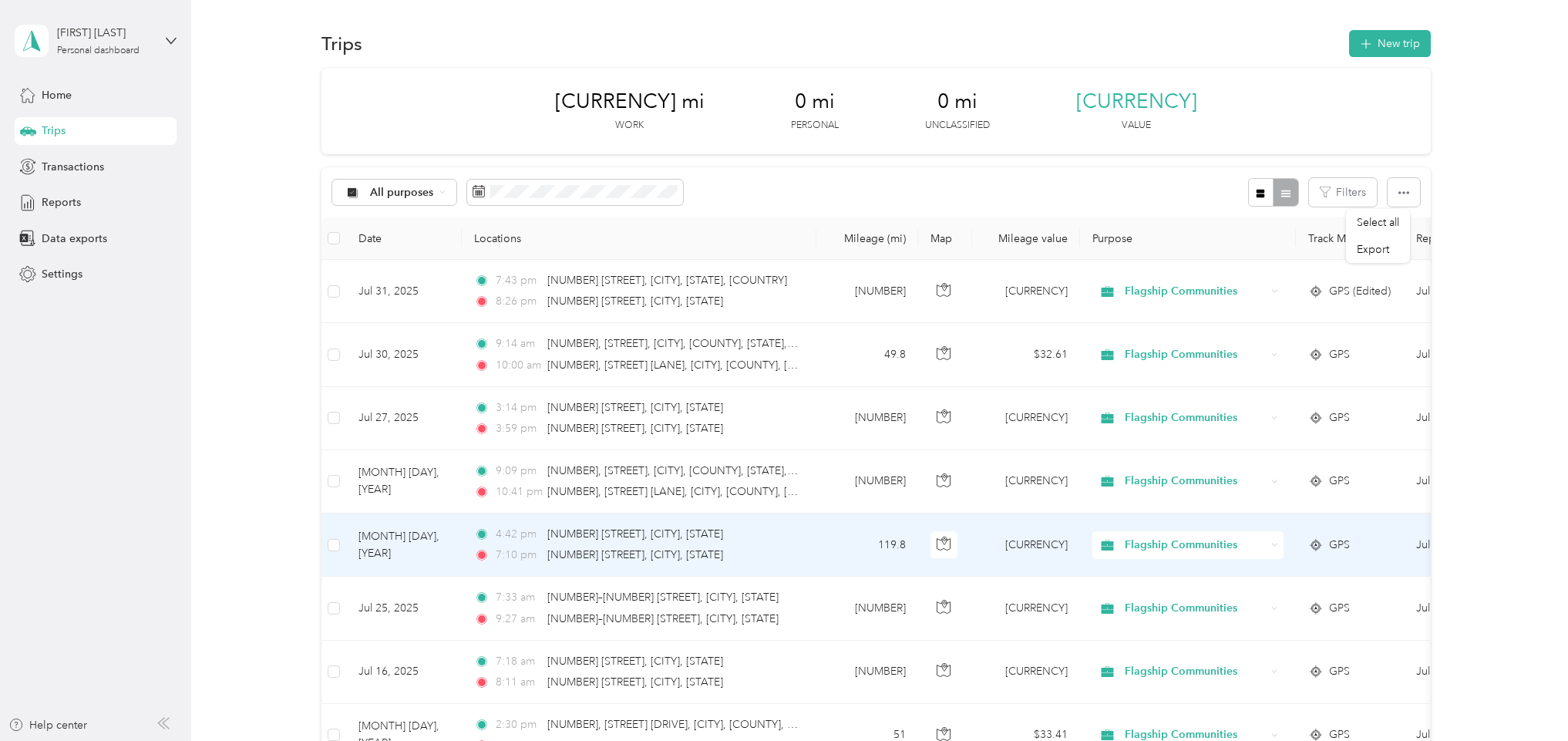 click on "Flagship Communities" at bounding box center (1195, 545) 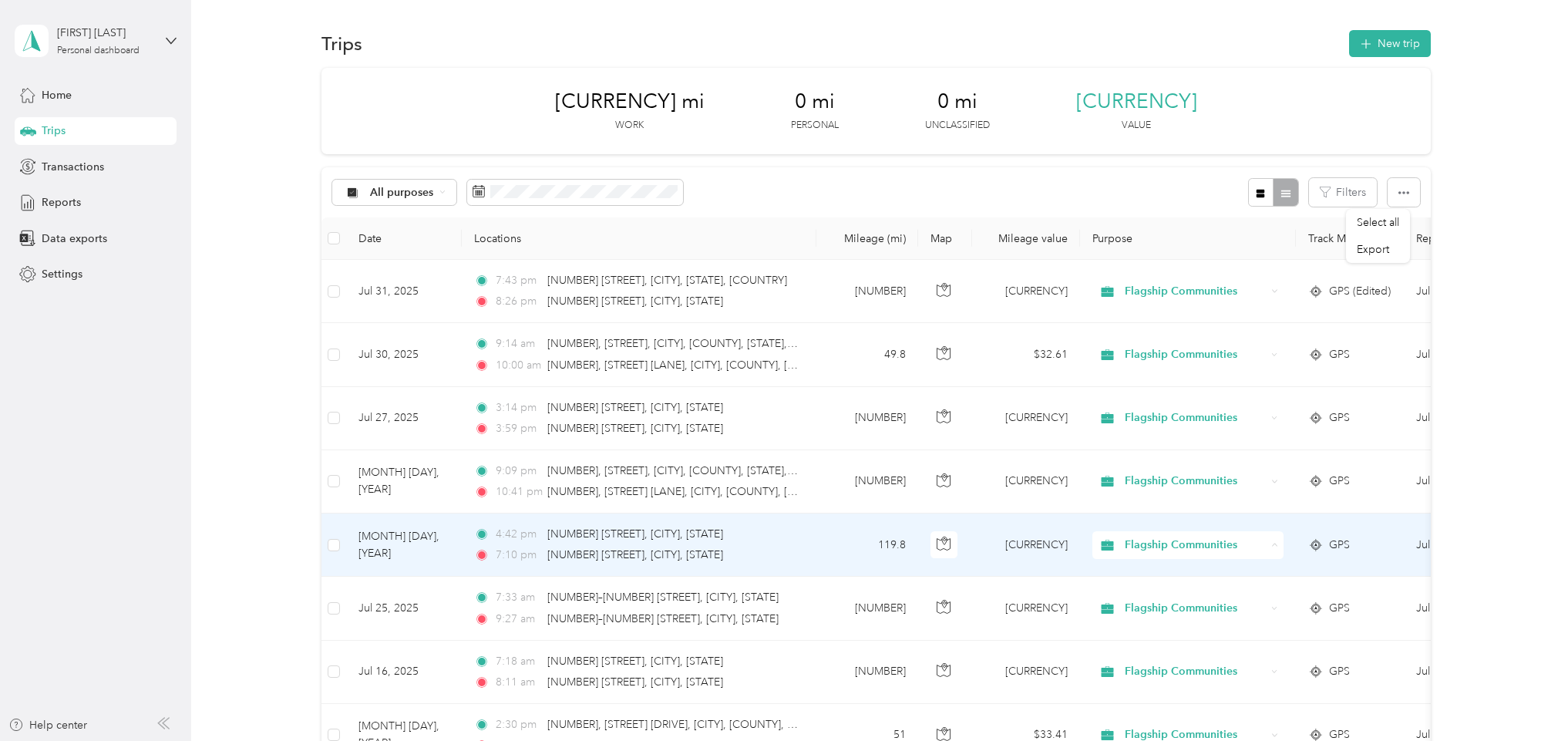 click on "[CURRENCY]" at bounding box center (1026, 545) 